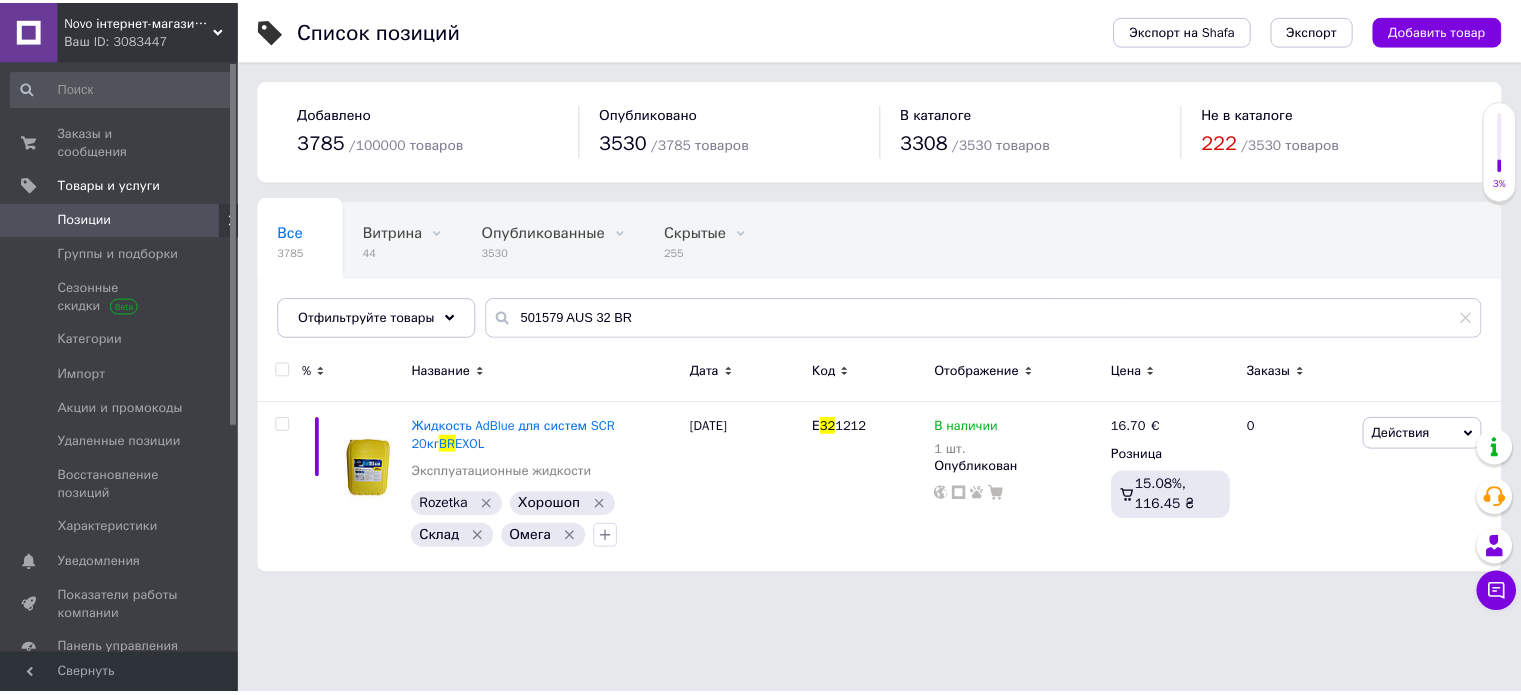 scroll, scrollTop: 0, scrollLeft: 0, axis: both 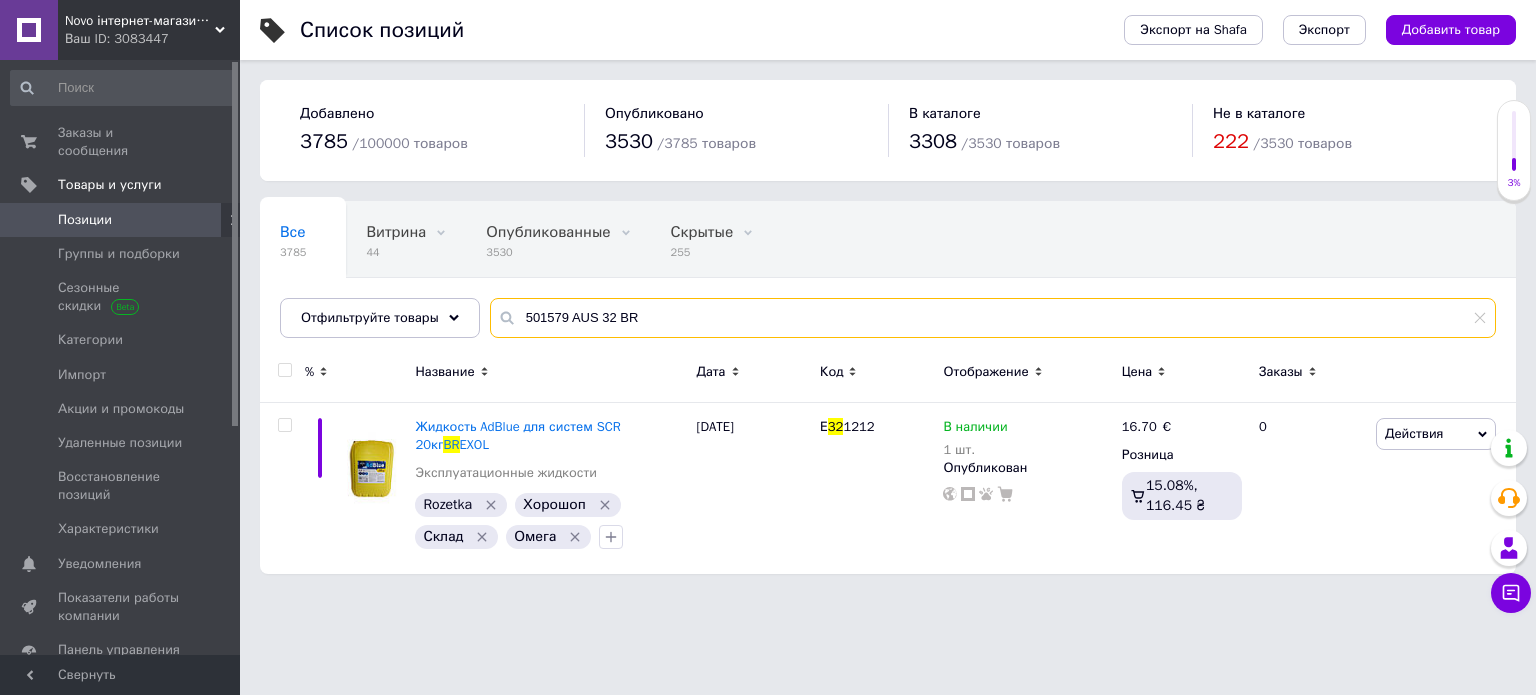 click on "501579 AUS 32 BR" at bounding box center (993, 318) 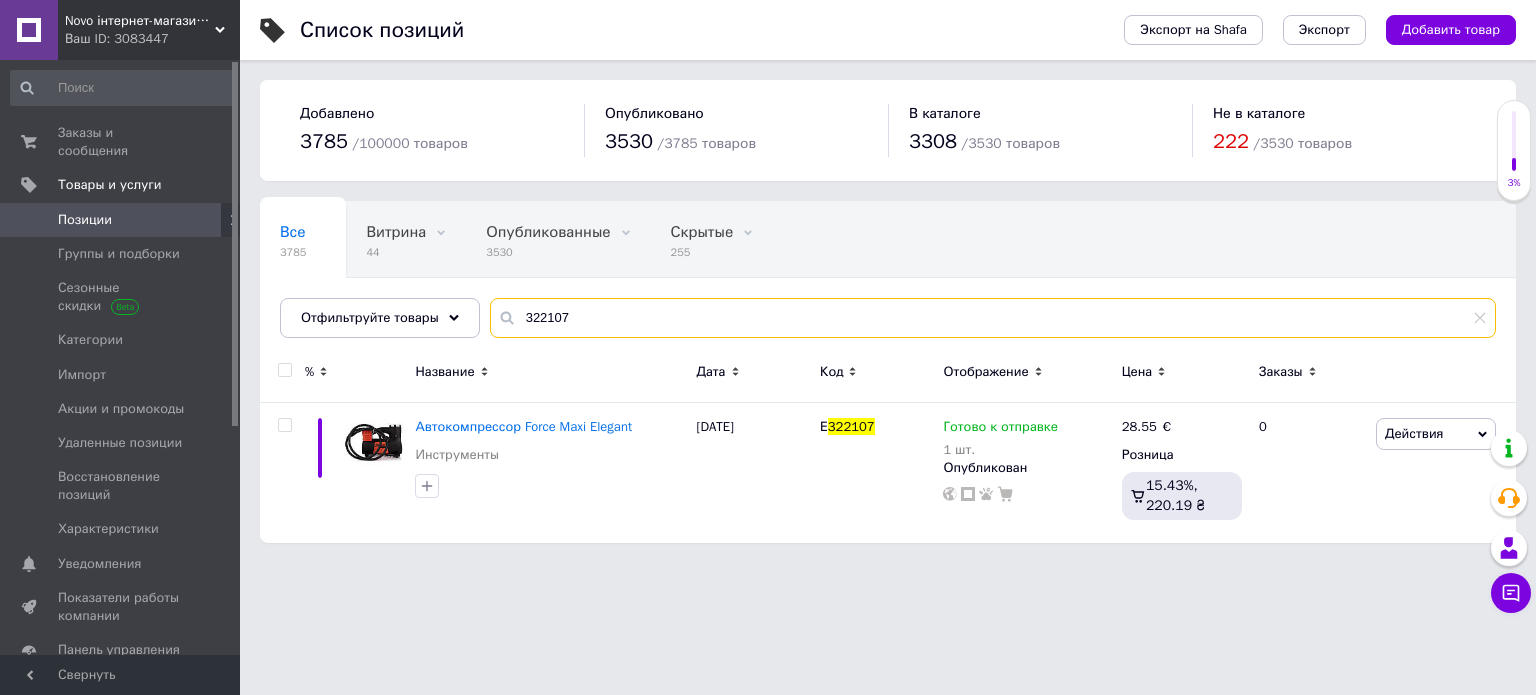type on "322107" 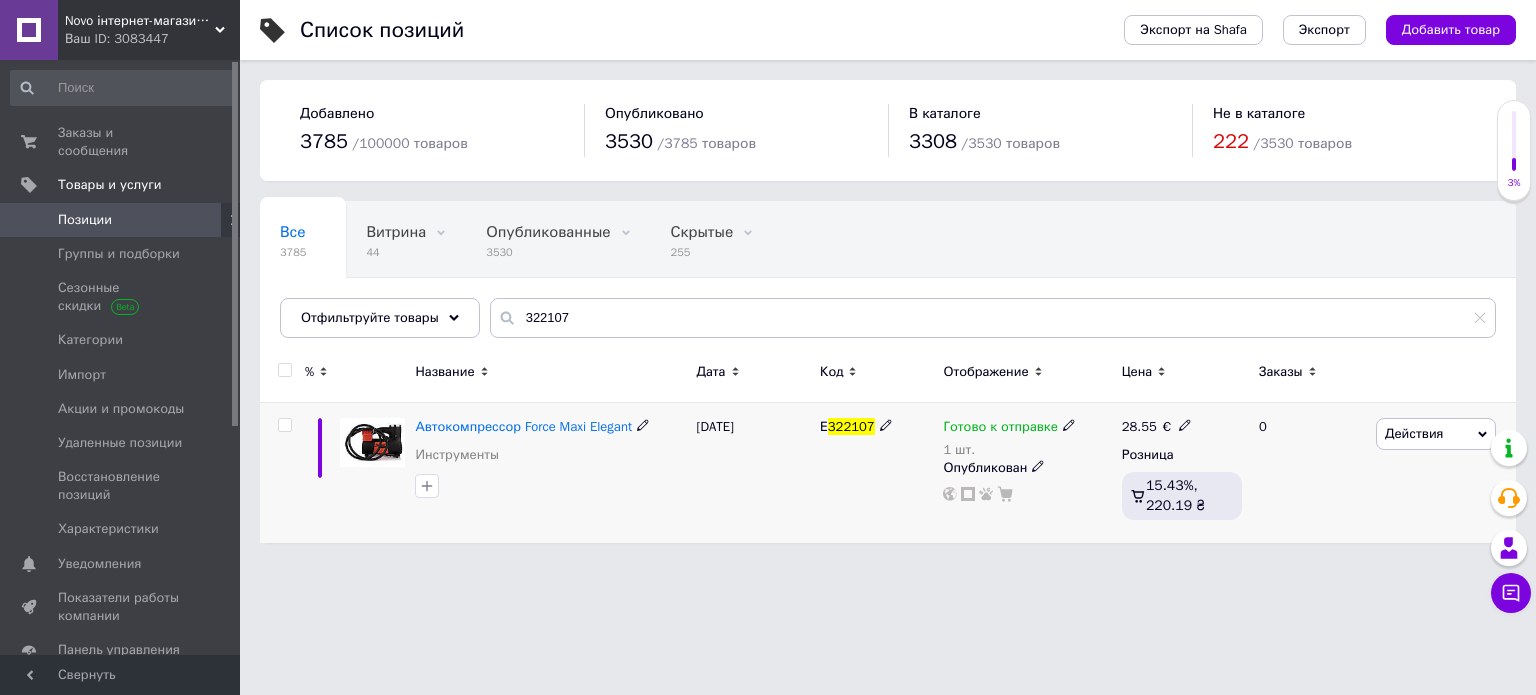 click on "Автокомпрессор Force Maxi Elegant Инструменты" at bounding box center [550, 446] 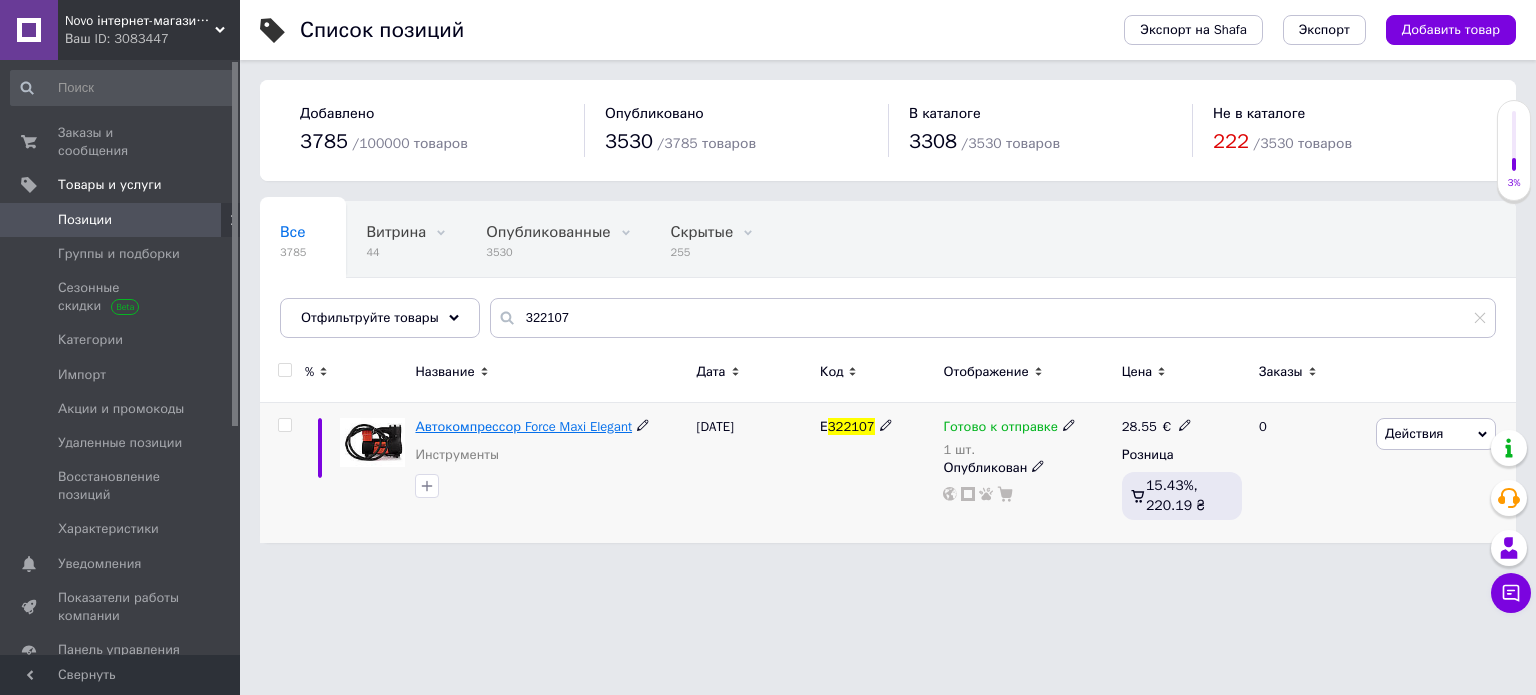 click on "Автокомпрессор Force Maxi Elegant" at bounding box center (523, 426) 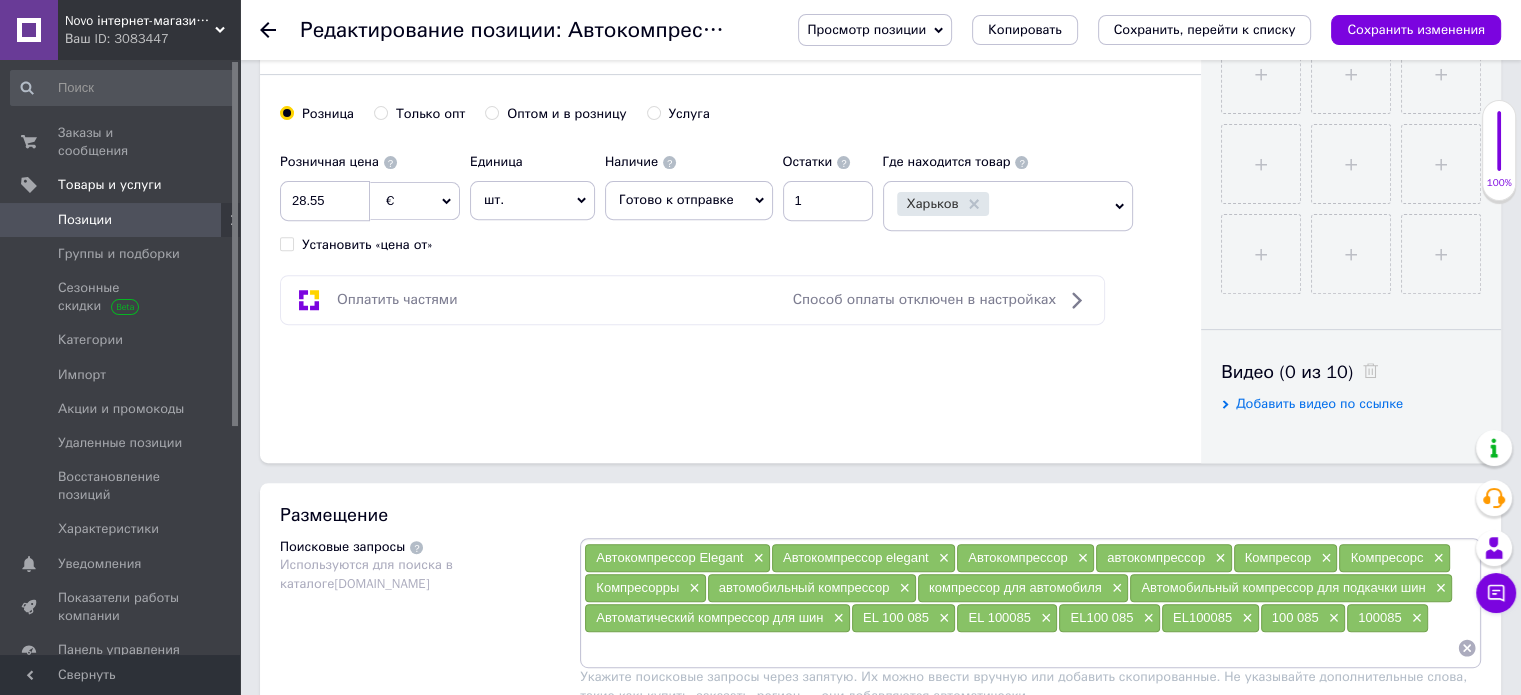 scroll, scrollTop: 700, scrollLeft: 0, axis: vertical 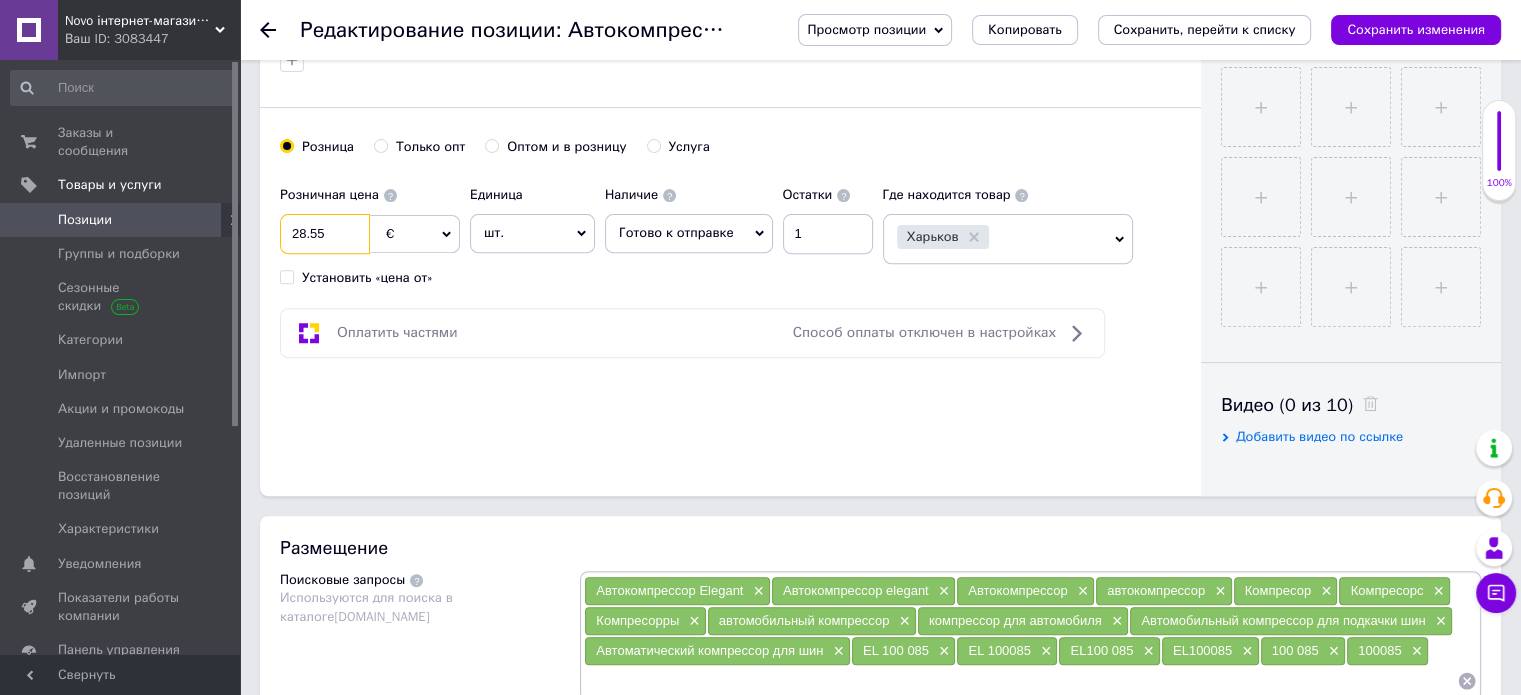 drag, startPoint x: 340, startPoint y: 224, endPoint x: 288, endPoint y: 233, distance: 52.773098 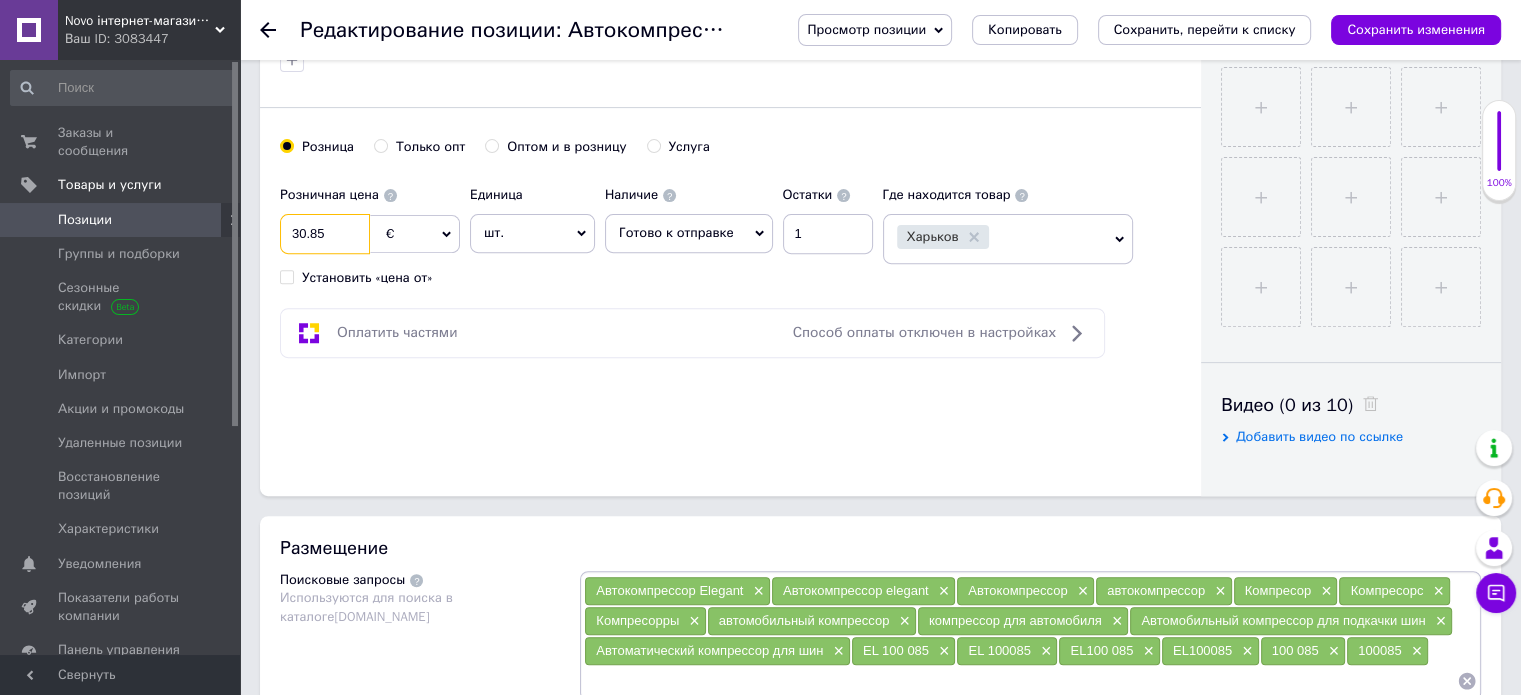 type on "30.85" 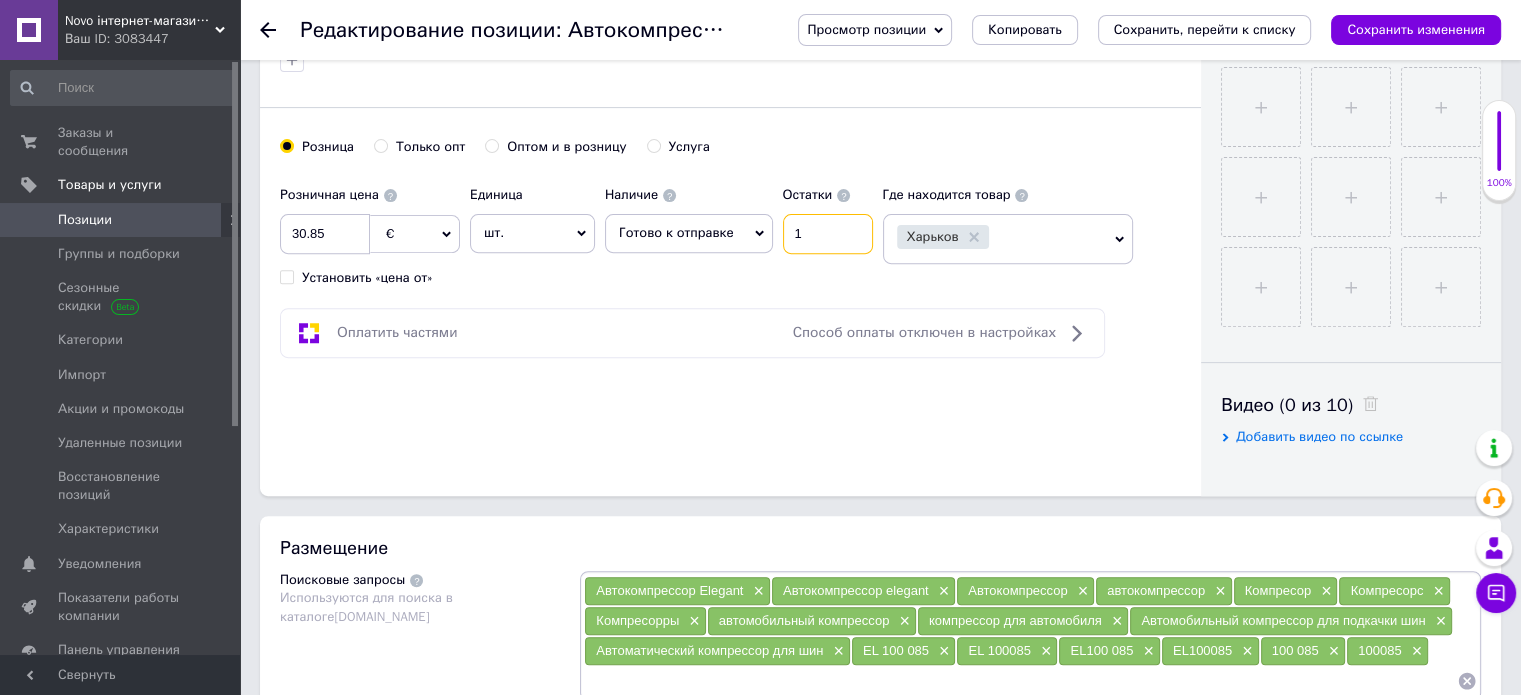 drag, startPoint x: 799, startPoint y: 235, endPoint x: 785, endPoint y: 235, distance: 14 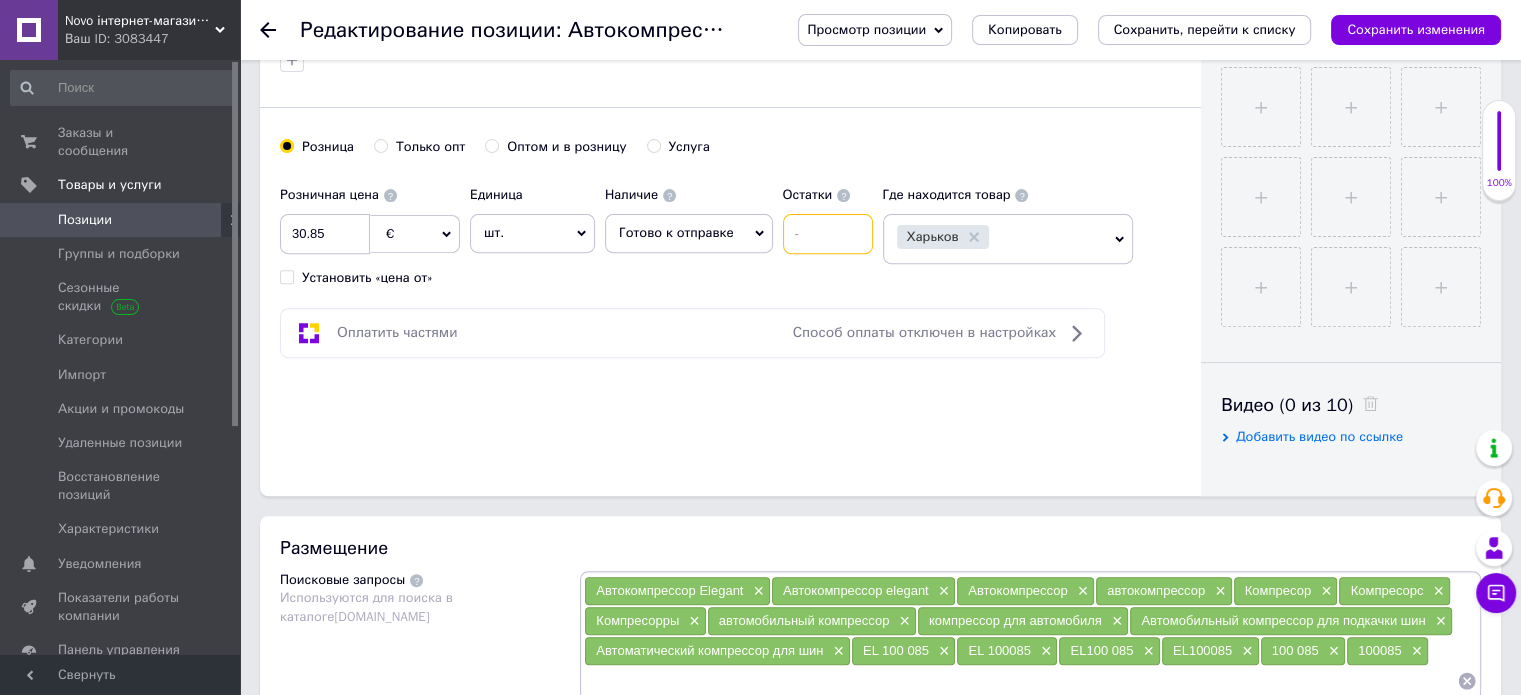 type 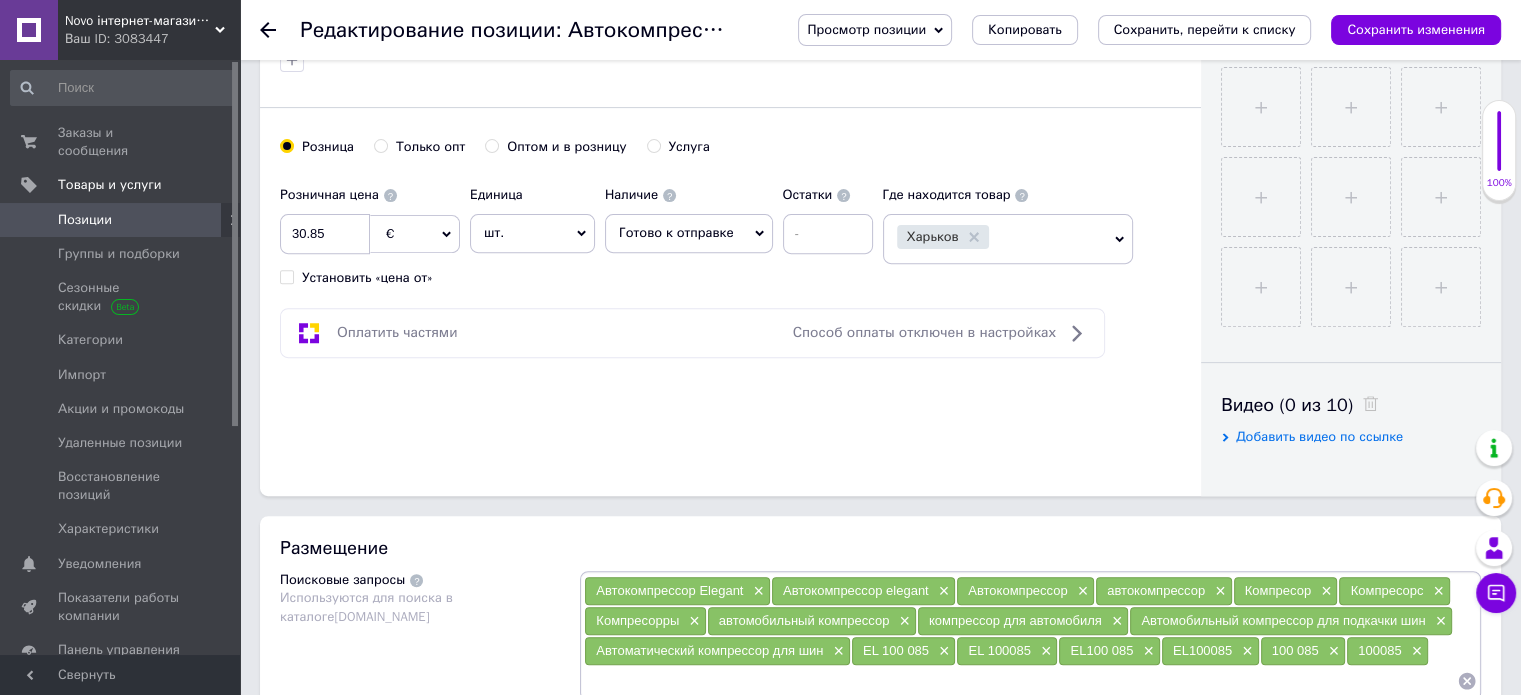 click on "Готово к отправке" at bounding box center [689, 233] 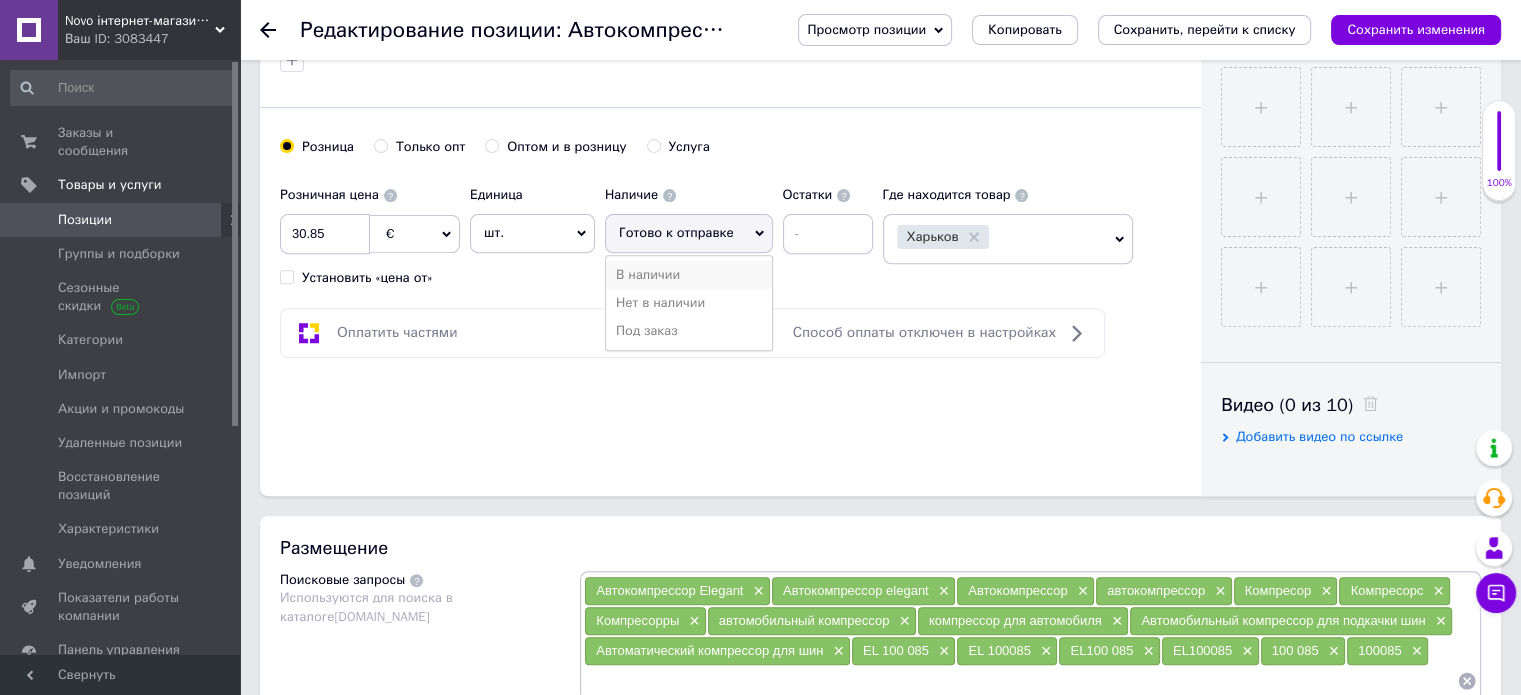 click on "В наличии" at bounding box center [689, 275] 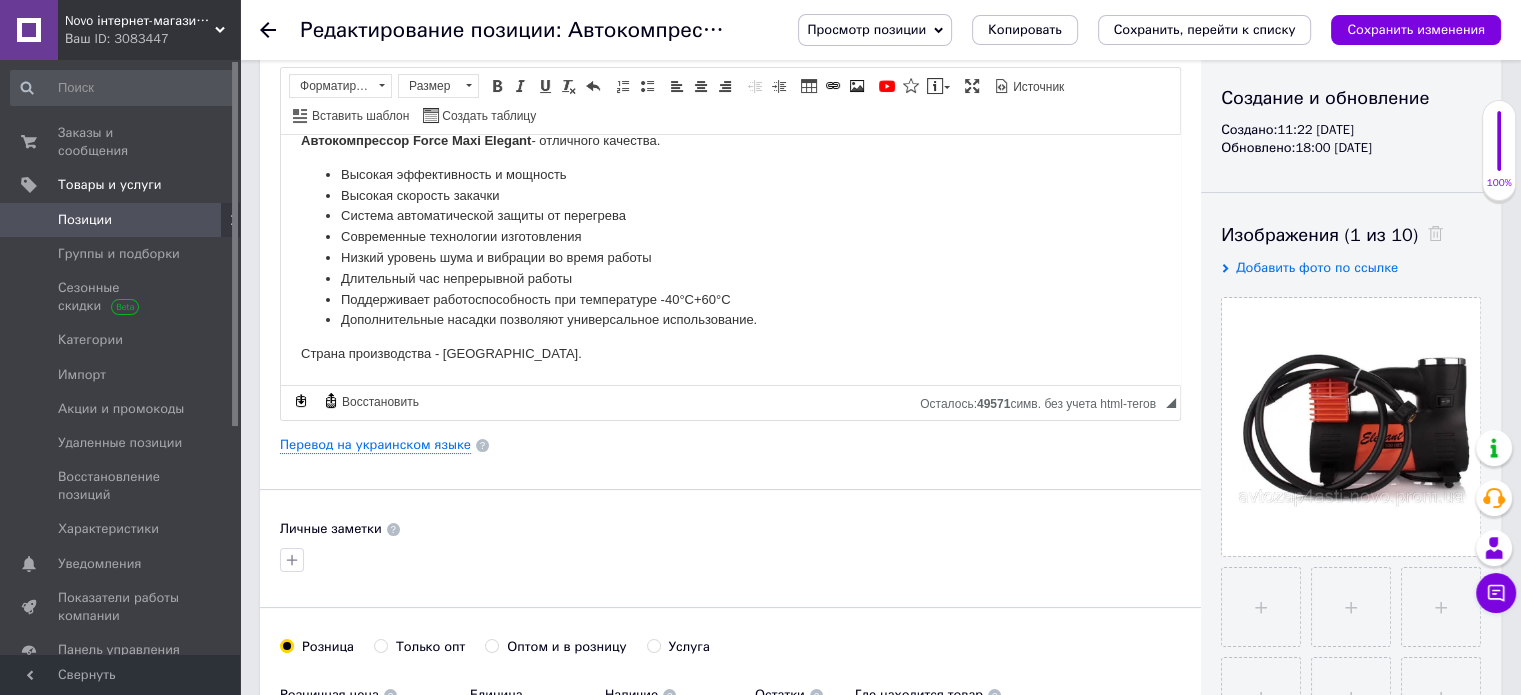 scroll, scrollTop: 0, scrollLeft: 0, axis: both 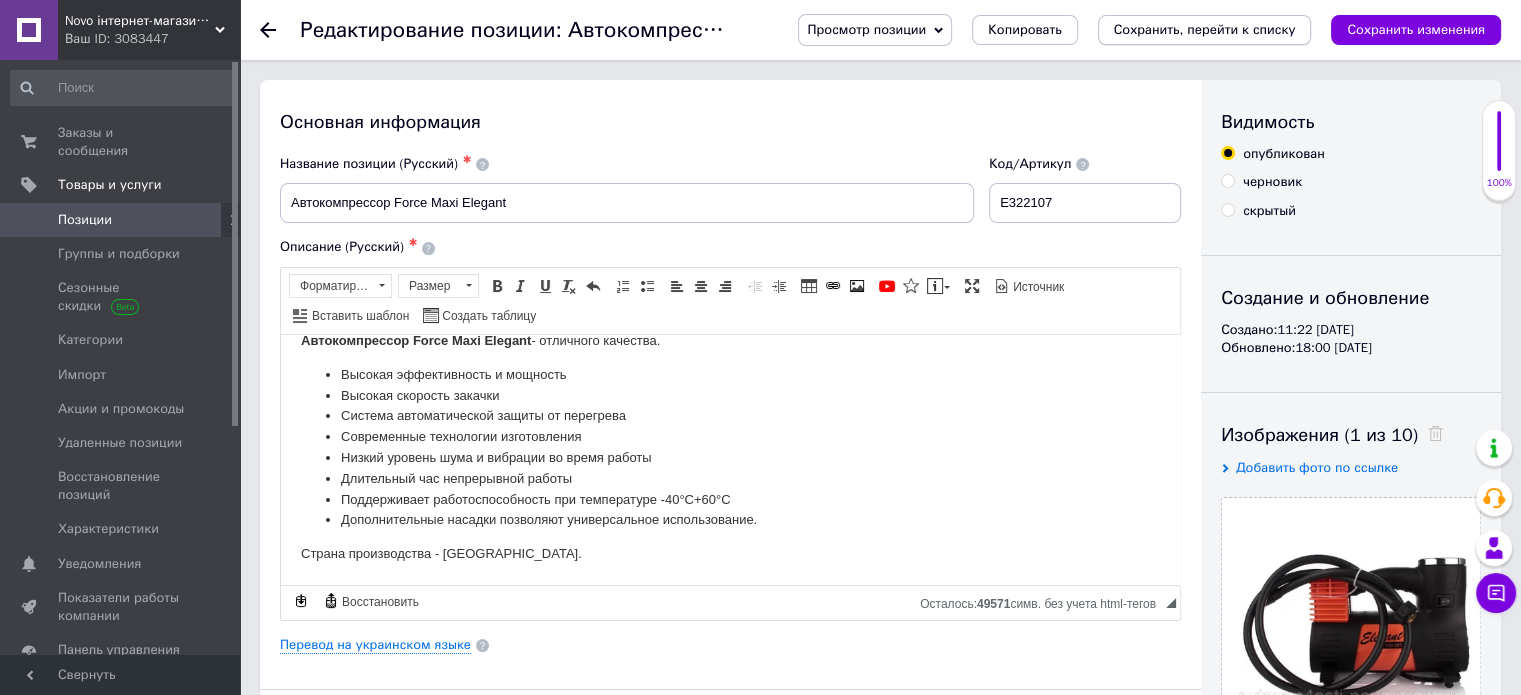 click on "Сохранить, перейти к списку" at bounding box center [1205, 29] 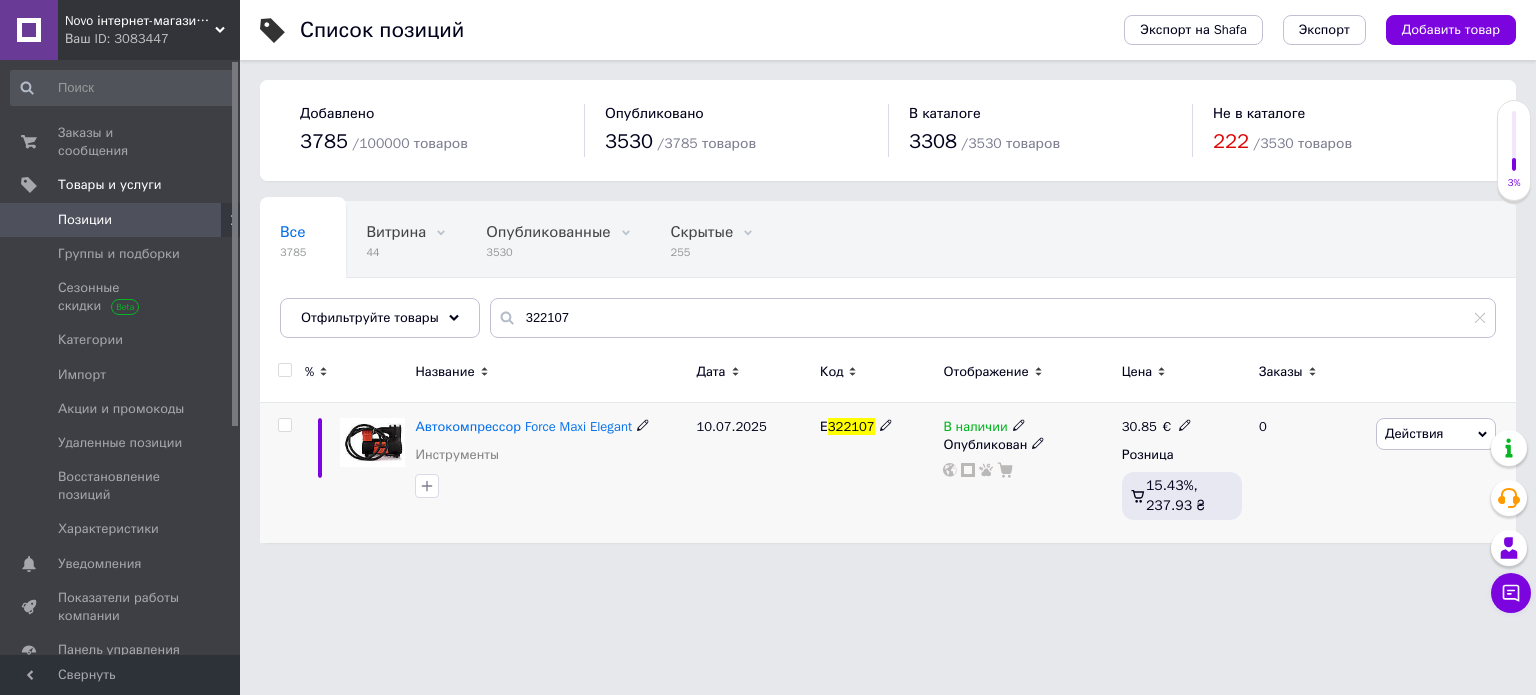 click on "322107" at bounding box center (851, 426) 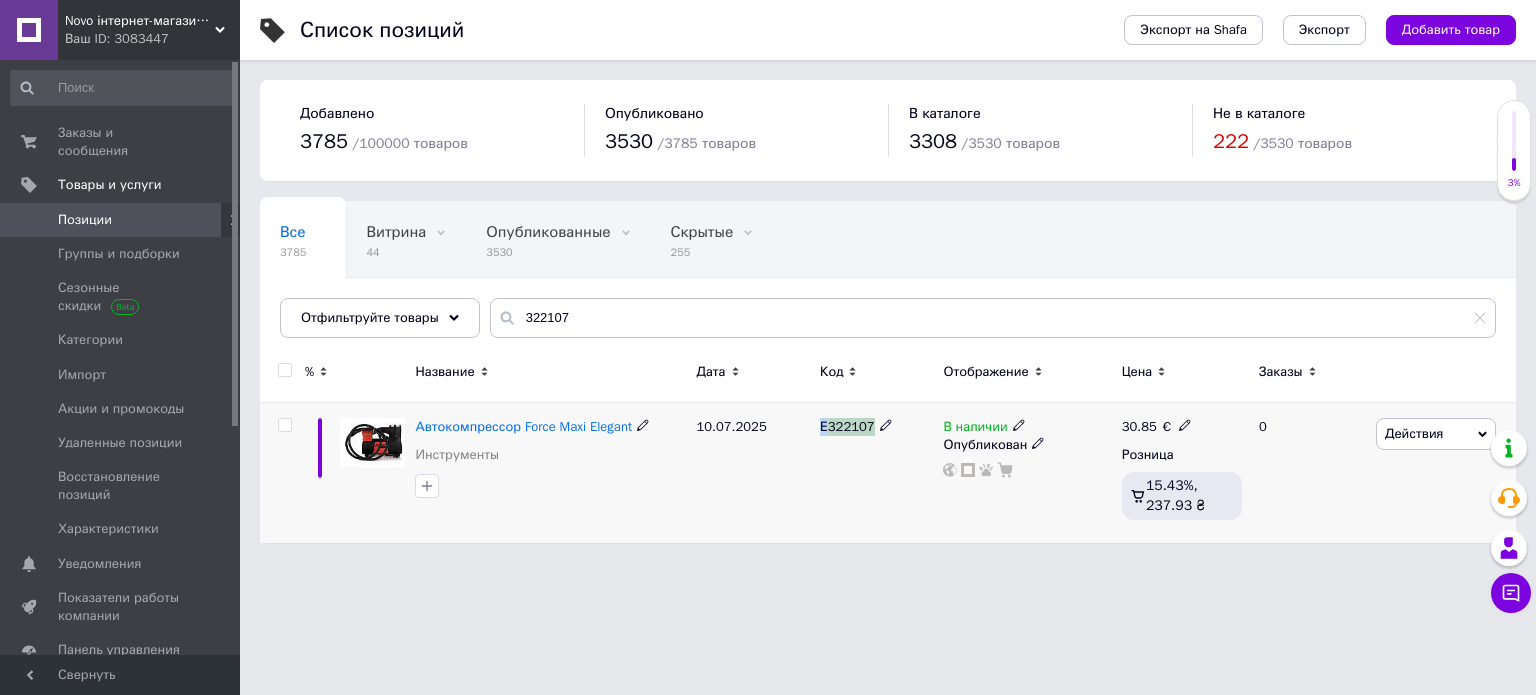 click on "322107" at bounding box center [851, 426] 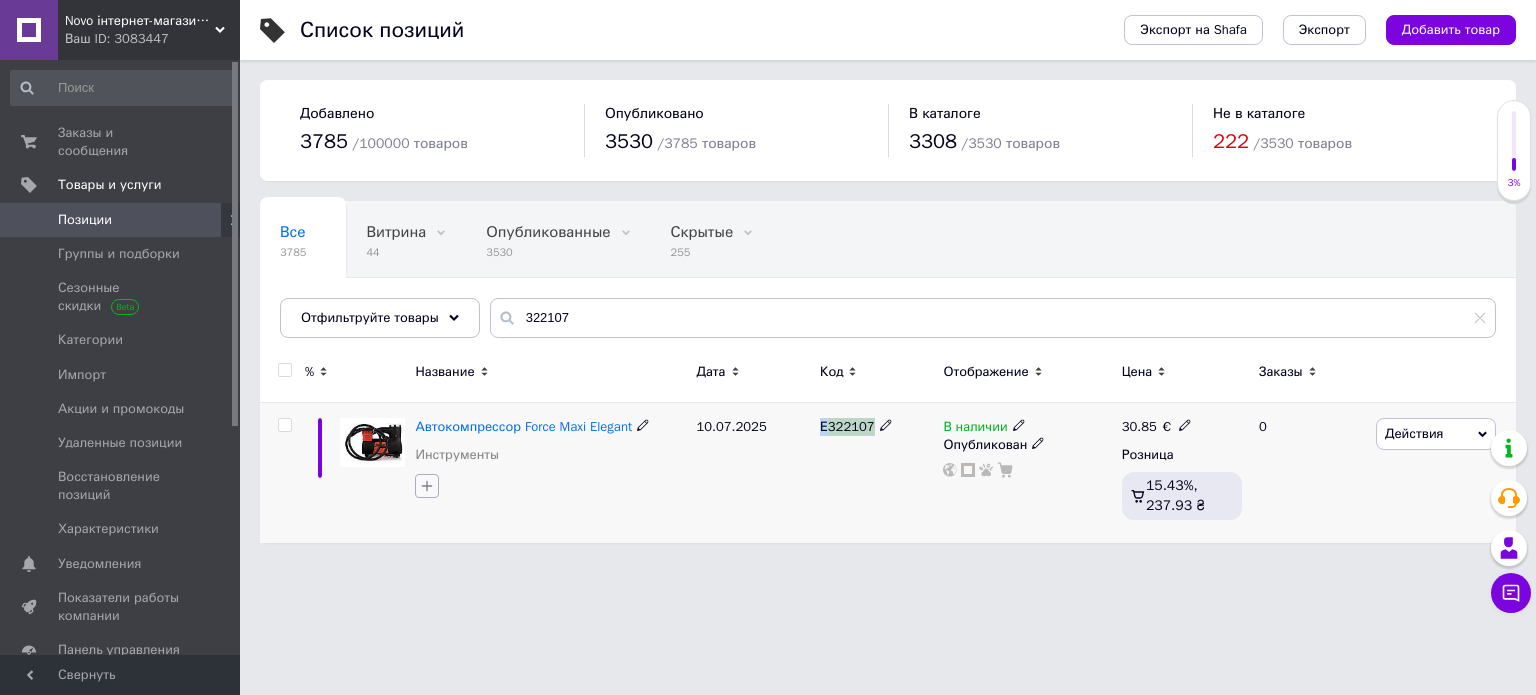 click 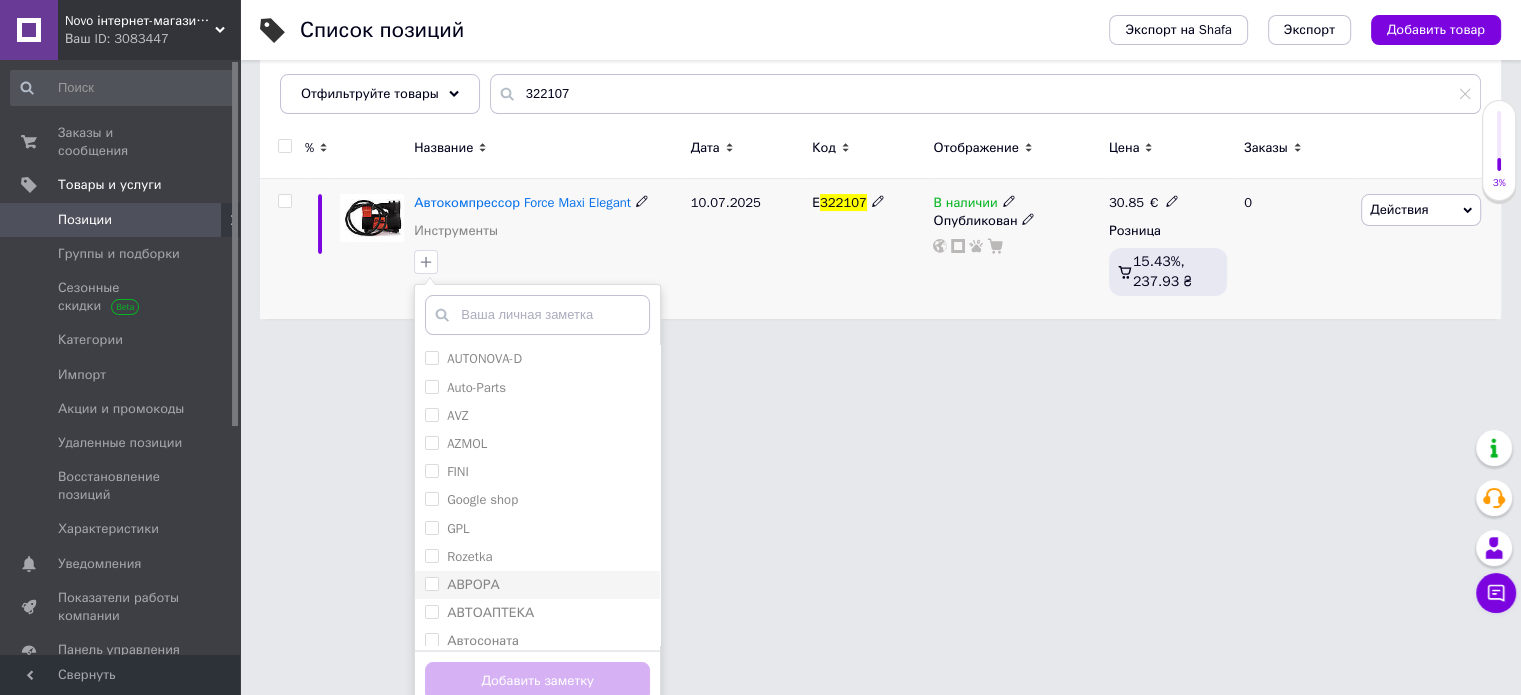 scroll, scrollTop: 238, scrollLeft: 0, axis: vertical 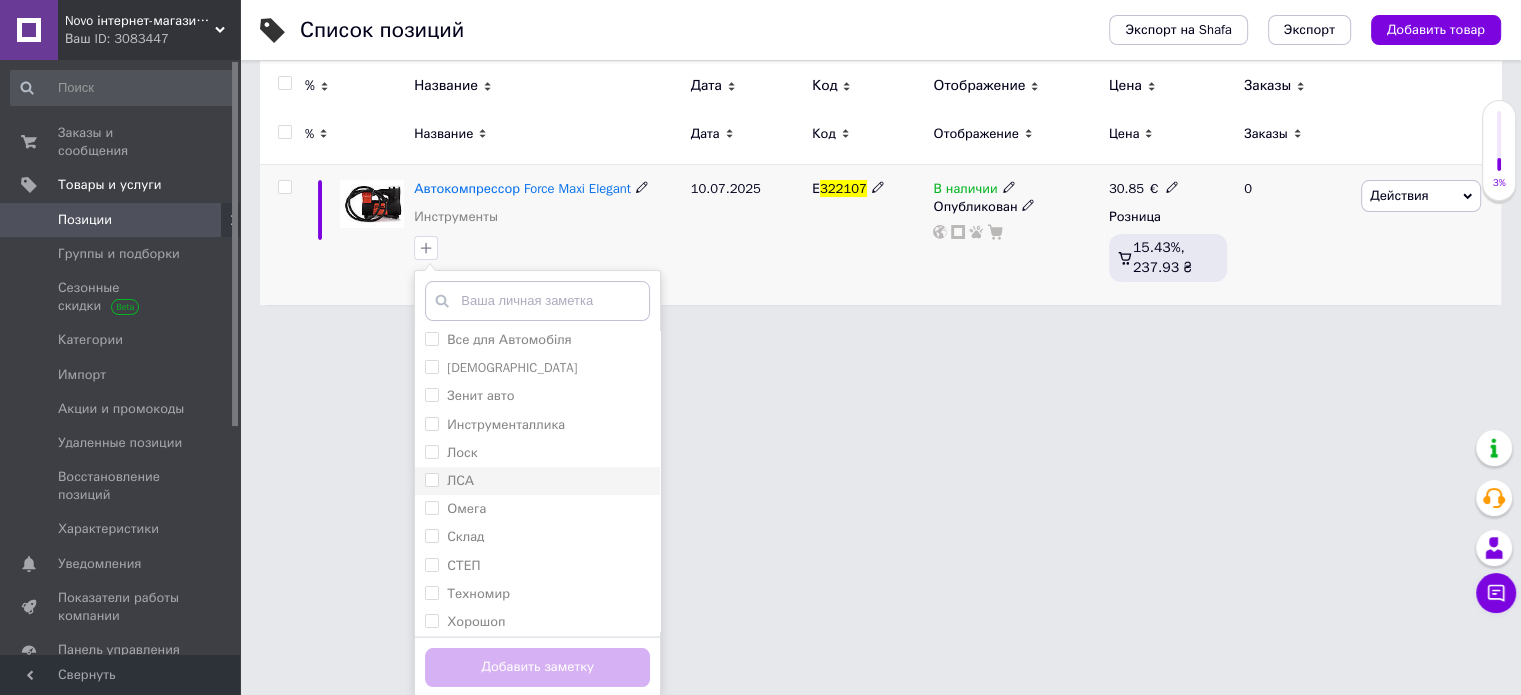 click on "ЛСА" at bounding box center [537, 481] 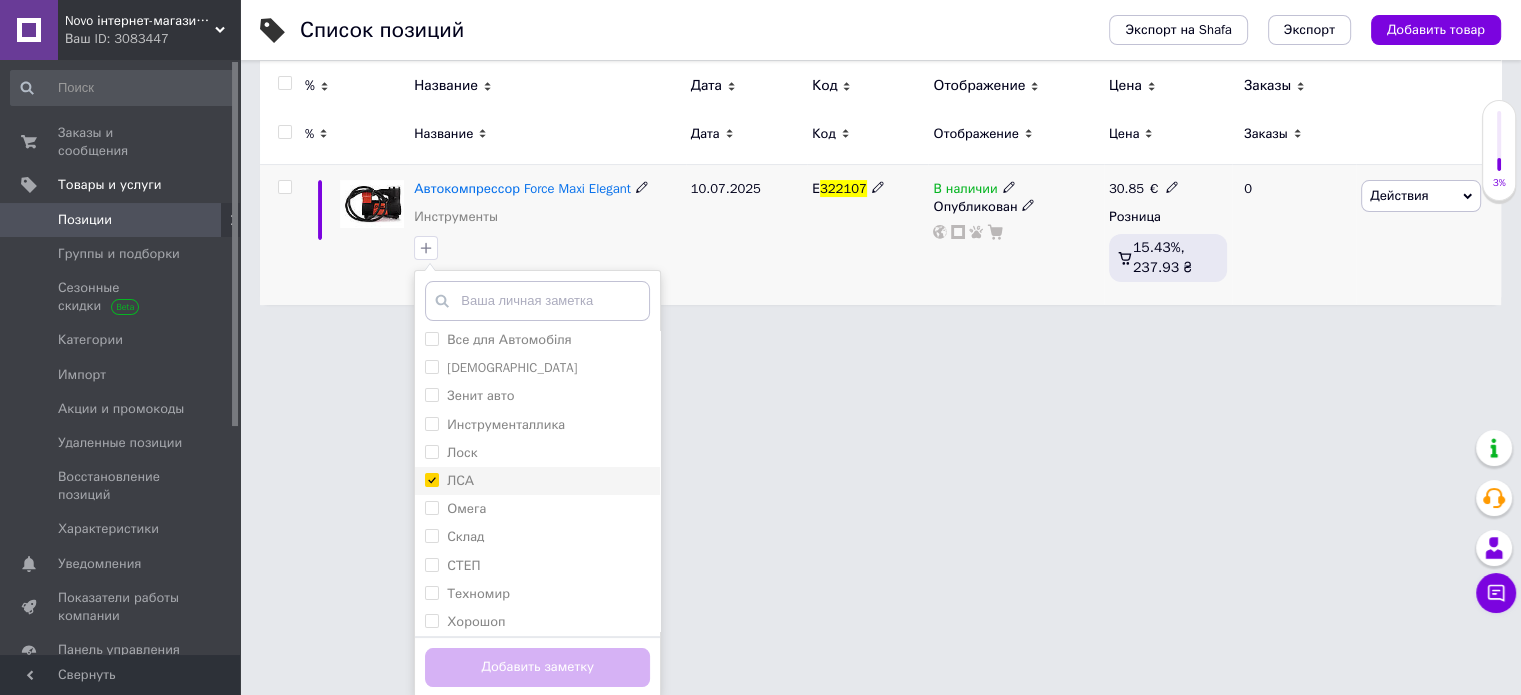 checkbox on "true" 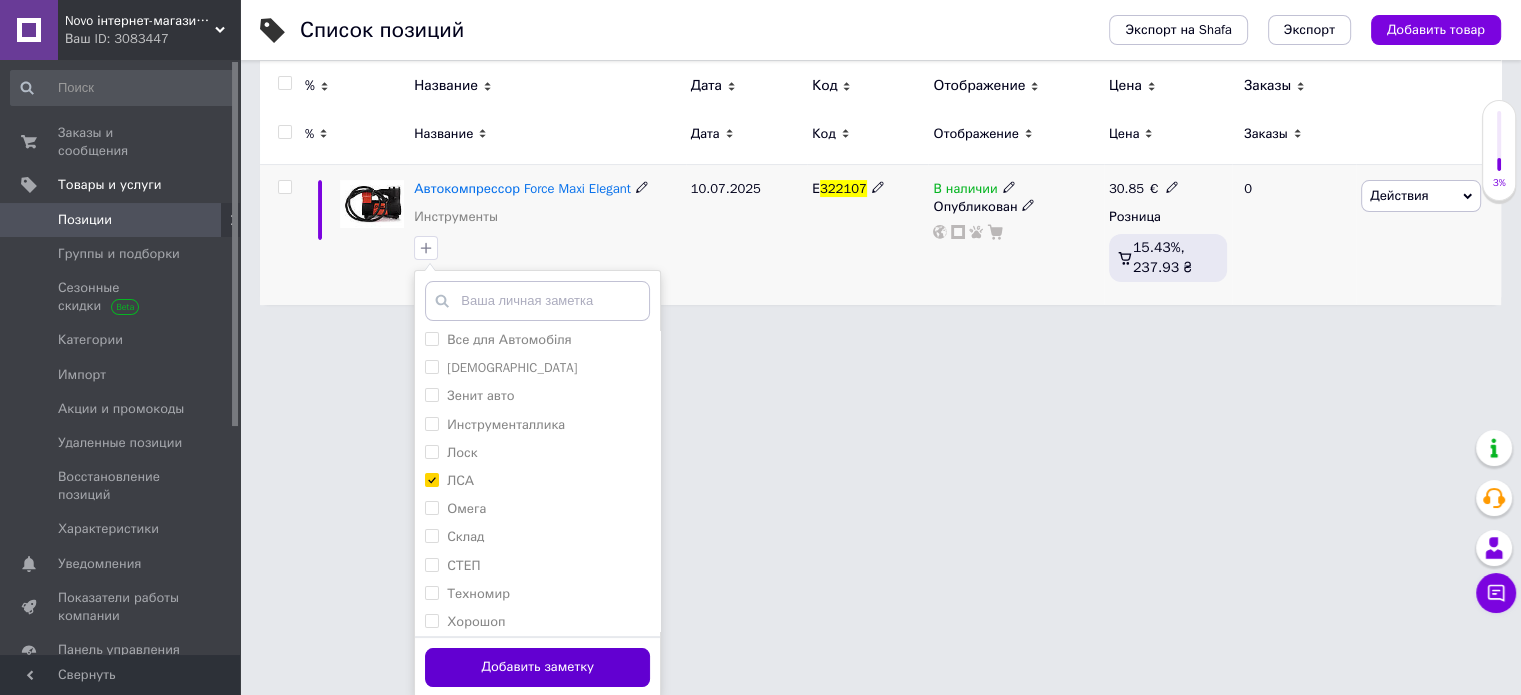 click on "Добавить заметку" at bounding box center (537, 667) 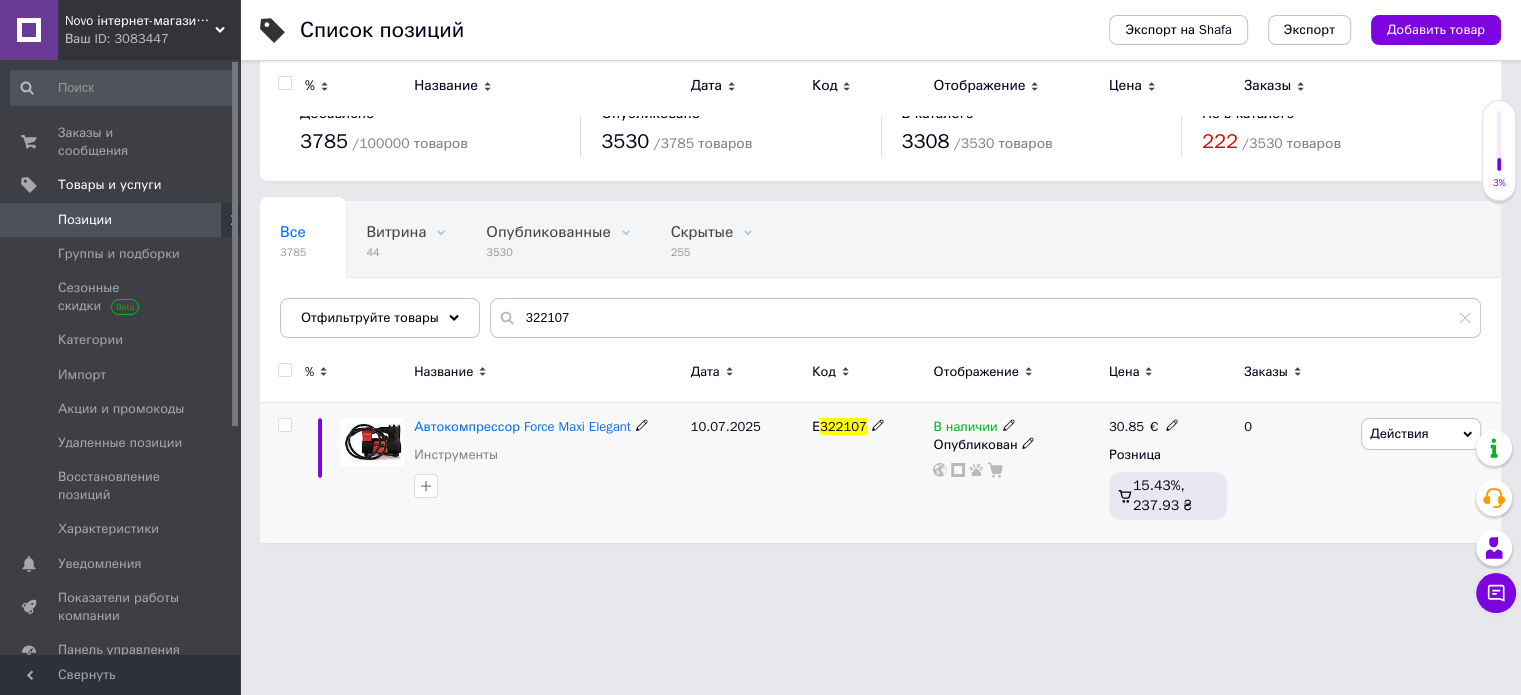 scroll, scrollTop: 0, scrollLeft: 0, axis: both 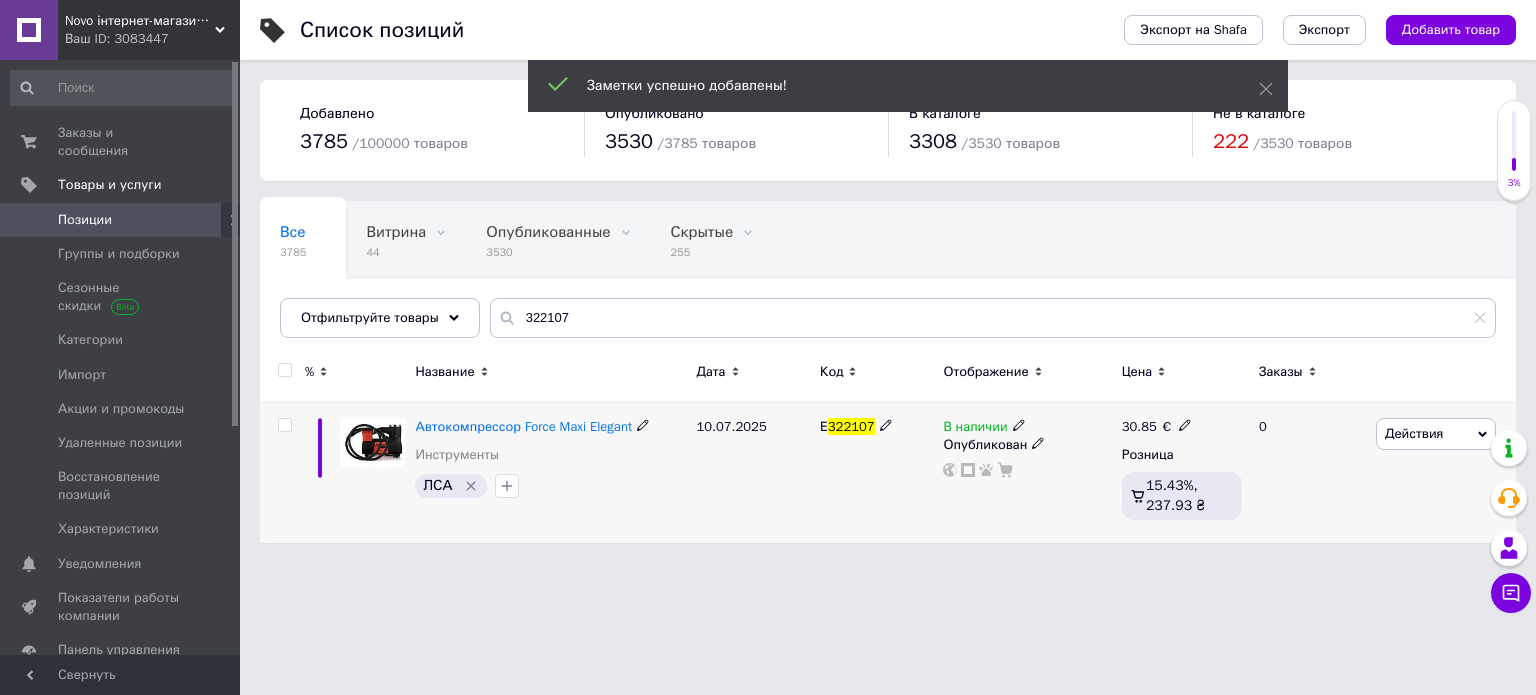 click on "322107" at bounding box center (851, 426) 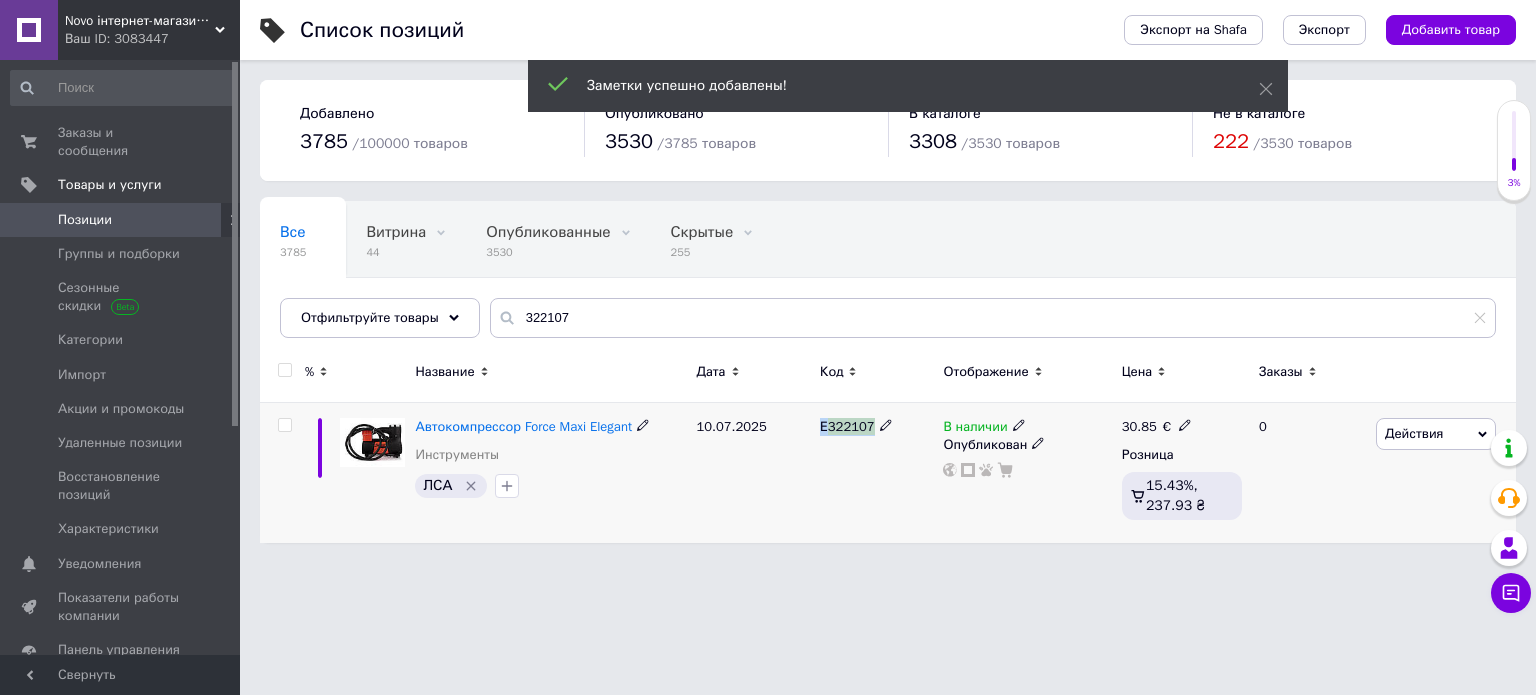 click on "322107" at bounding box center [851, 426] 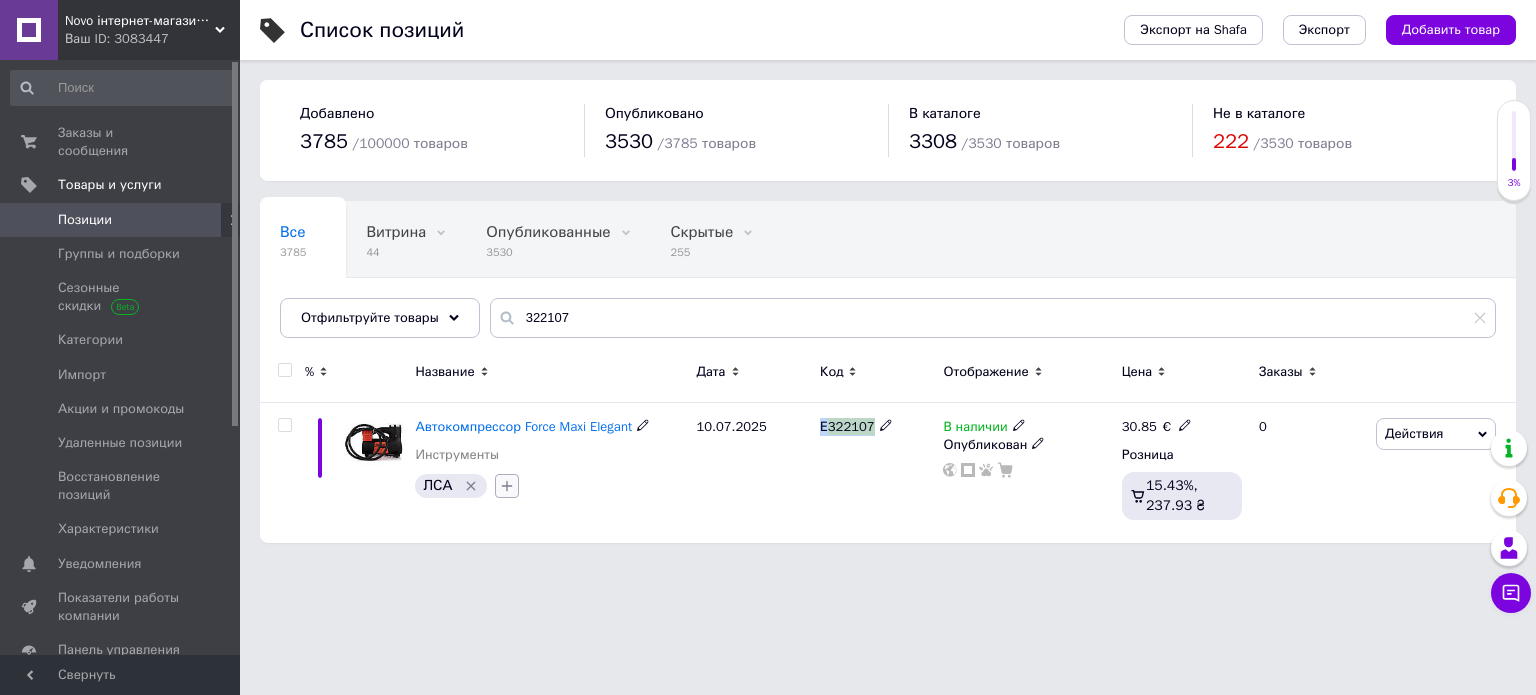 click at bounding box center [507, 486] 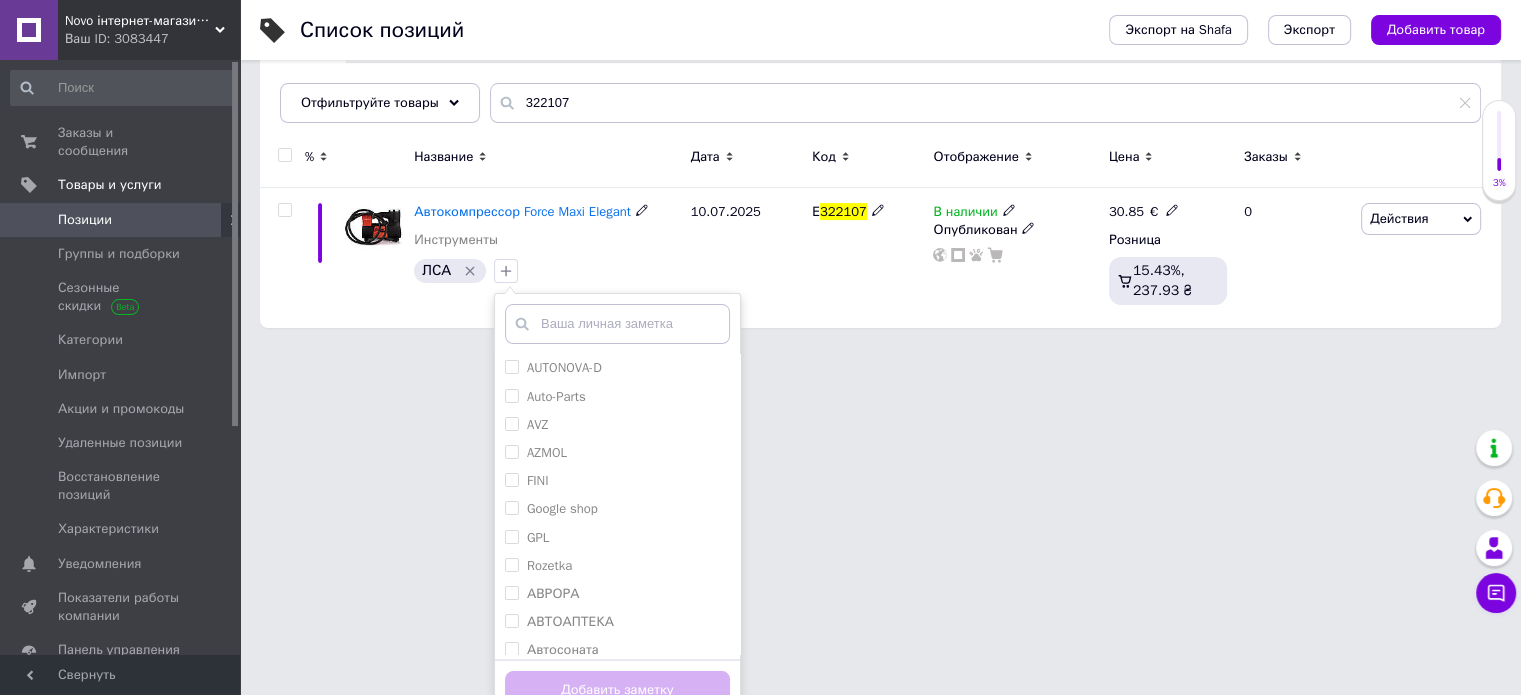 scroll, scrollTop: 238, scrollLeft: 0, axis: vertical 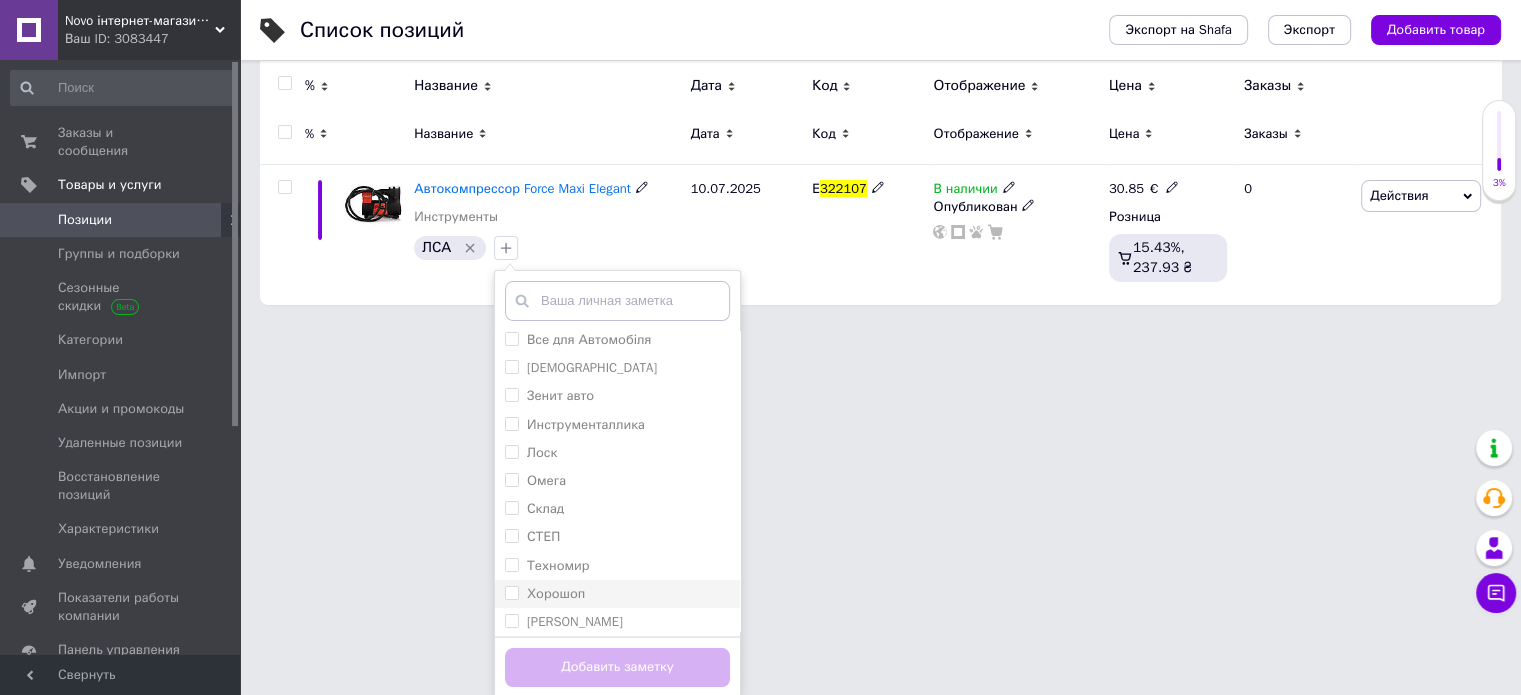 click on "Хорошоп" at bounding box center (617, 594) 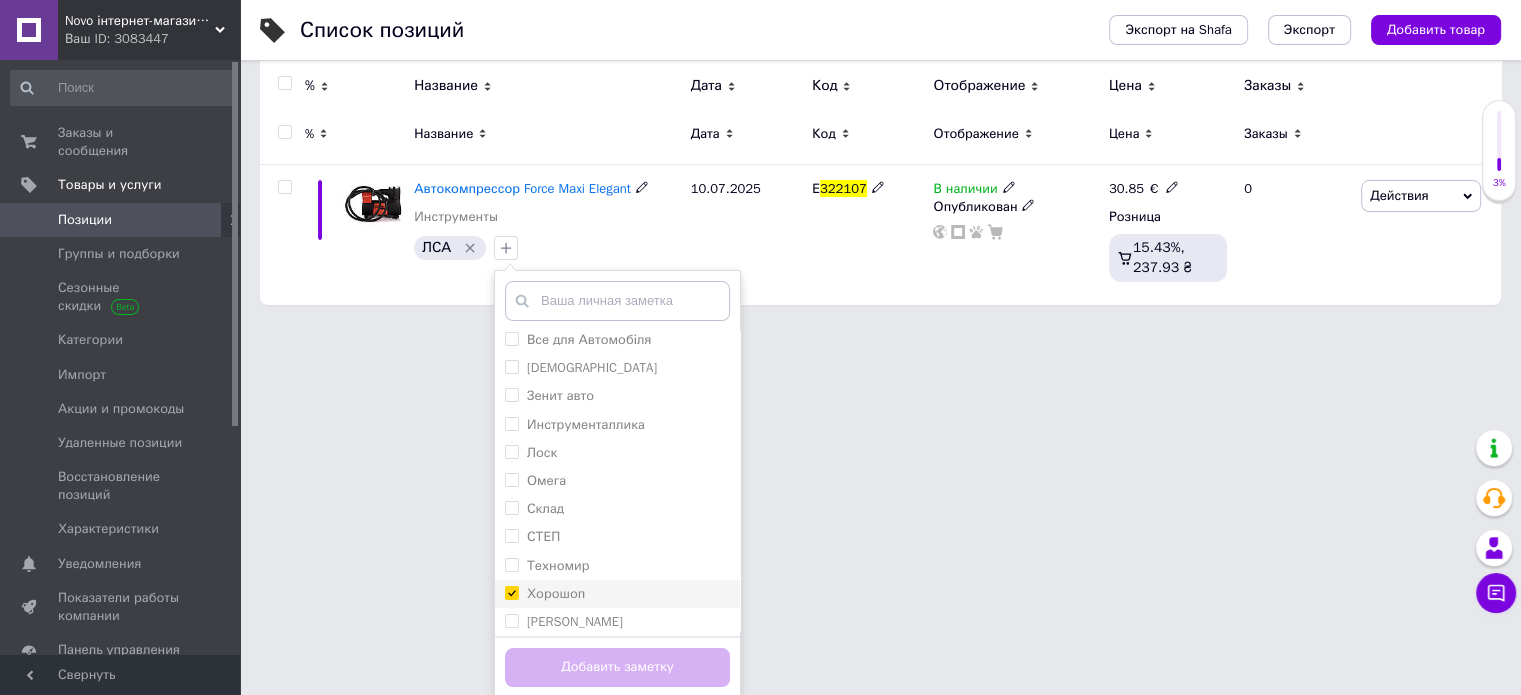 checkbox on "true" 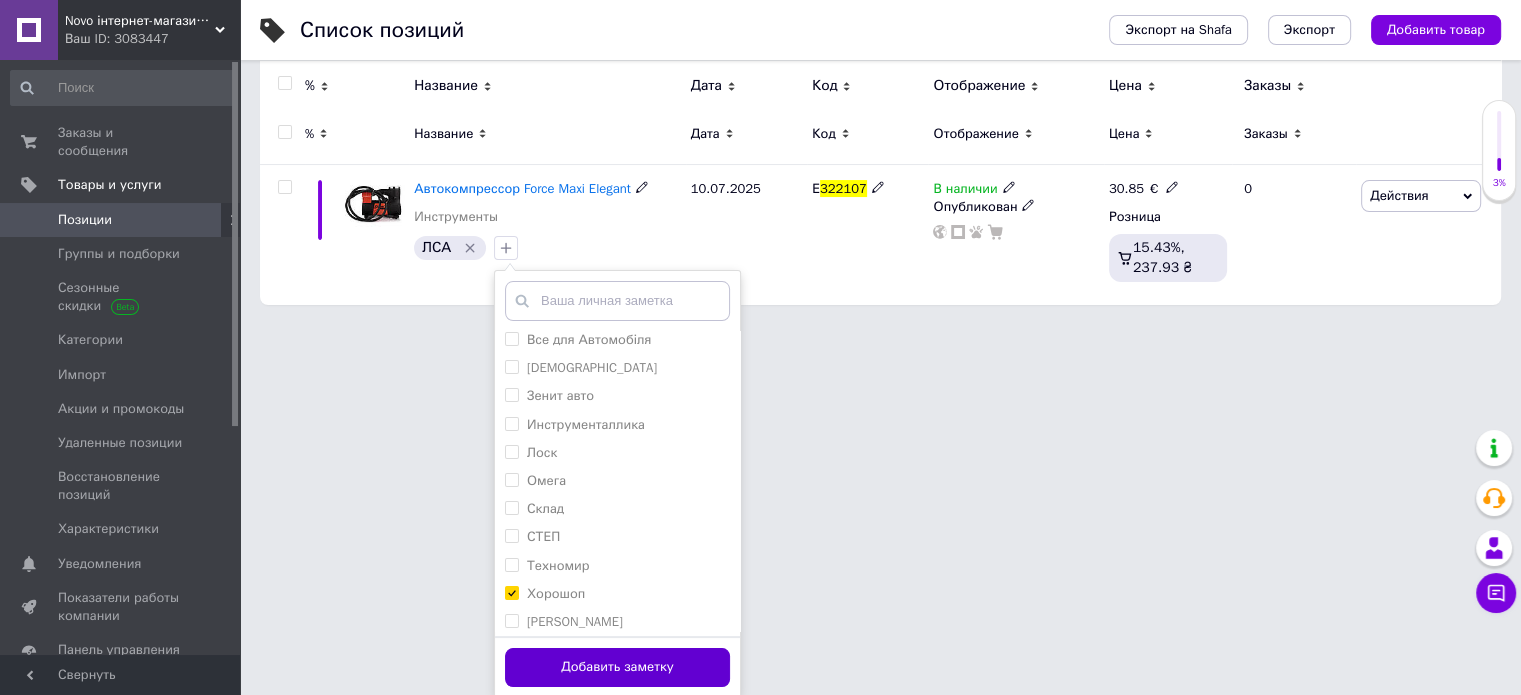 click on "Добавить заметку" at bounding box center [617, 667] 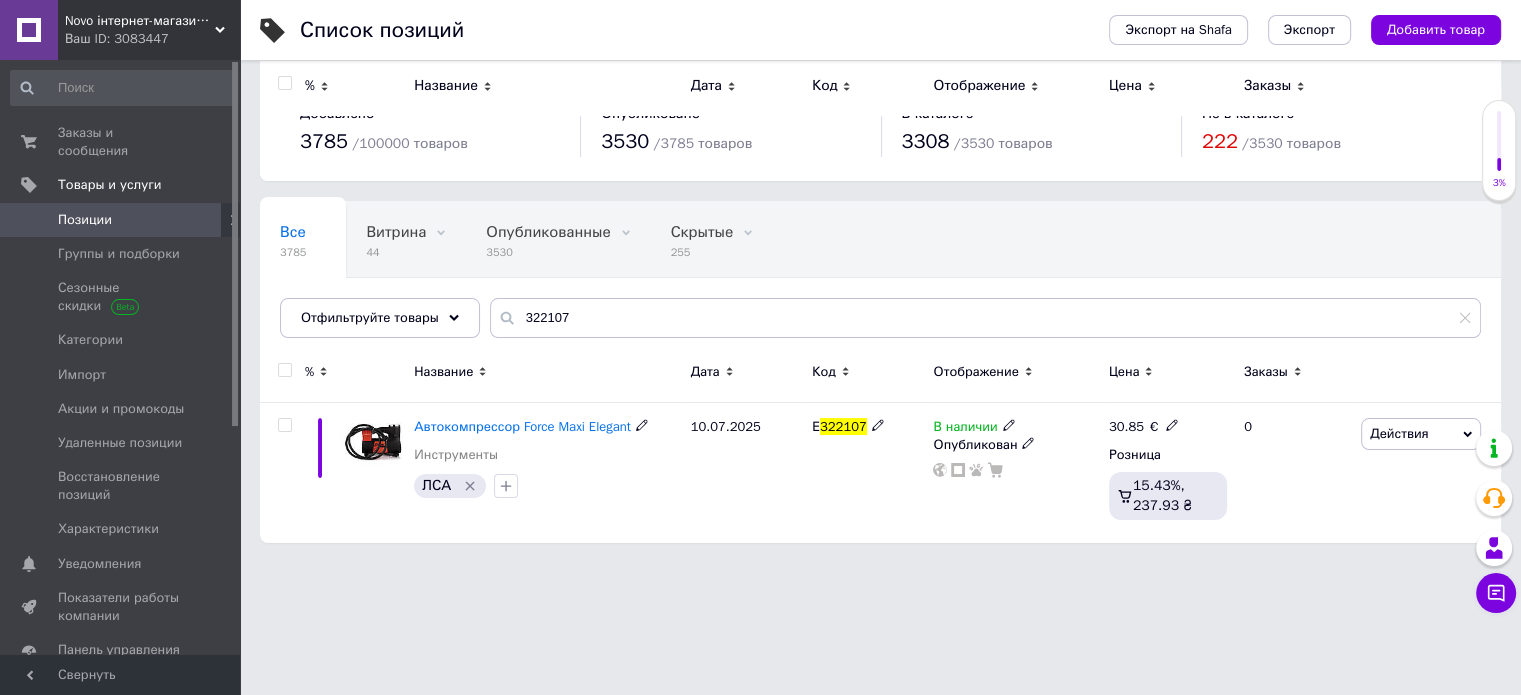 scroll, scrollTop: 0, scrollLeft: 0, axis: both 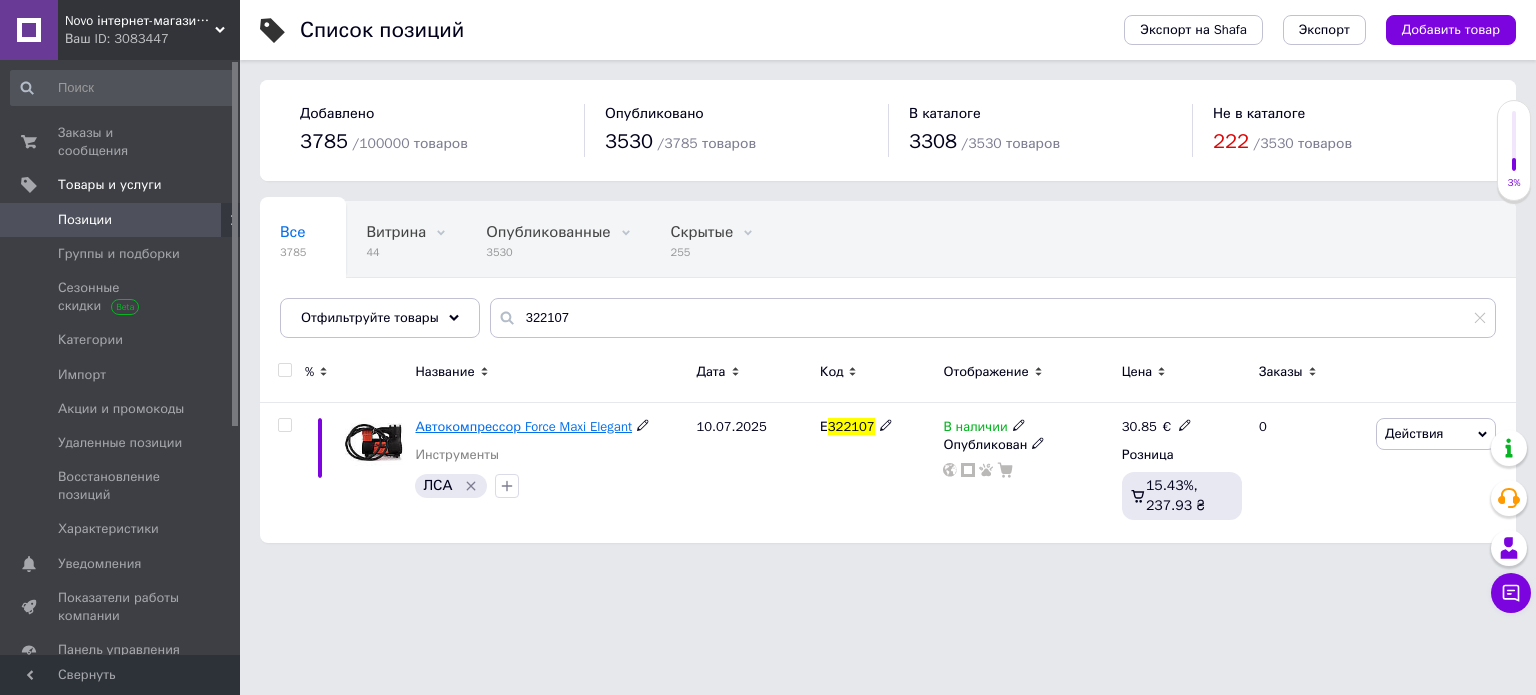 click on "Автокомпрессор Force Maxi Elegant" at bounding box center (523, 426) 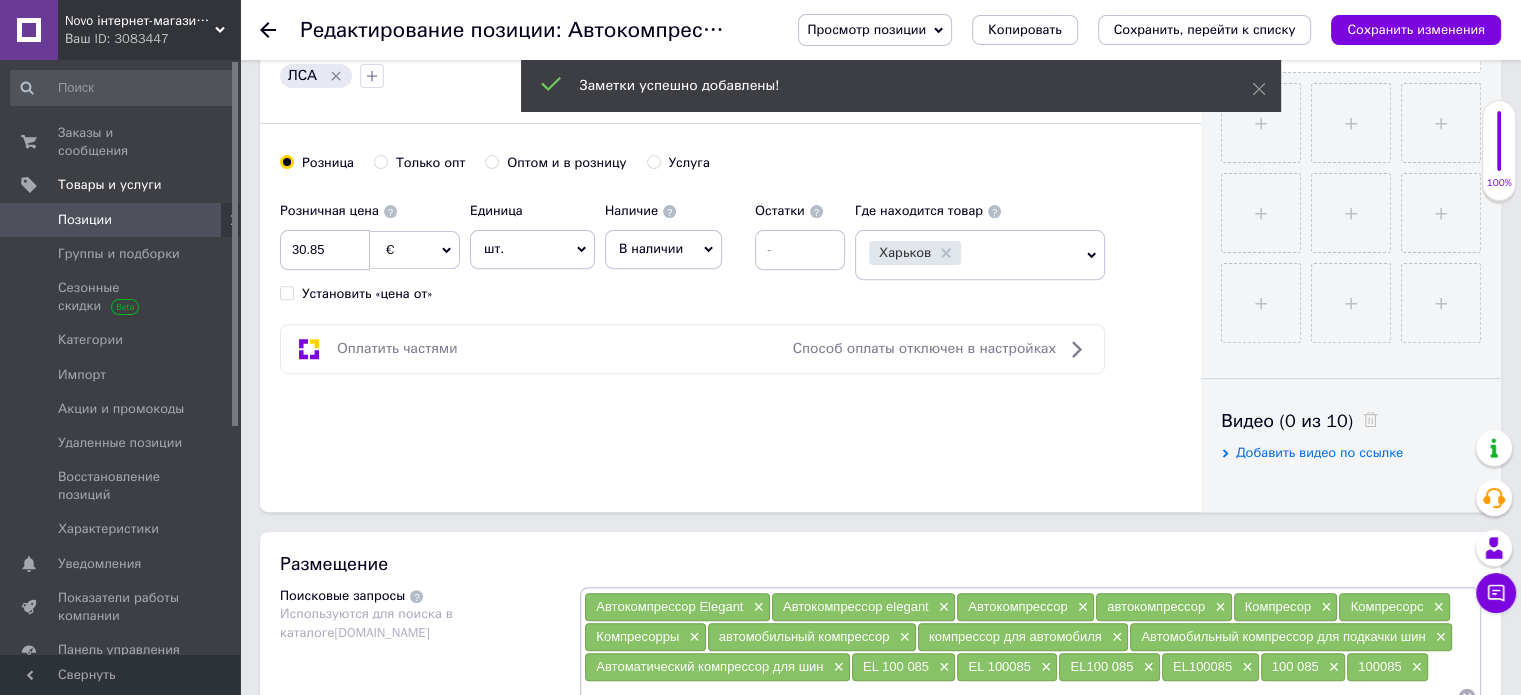 scroll, scrollTop: 900, scrollLeft: 0, axis: vertical 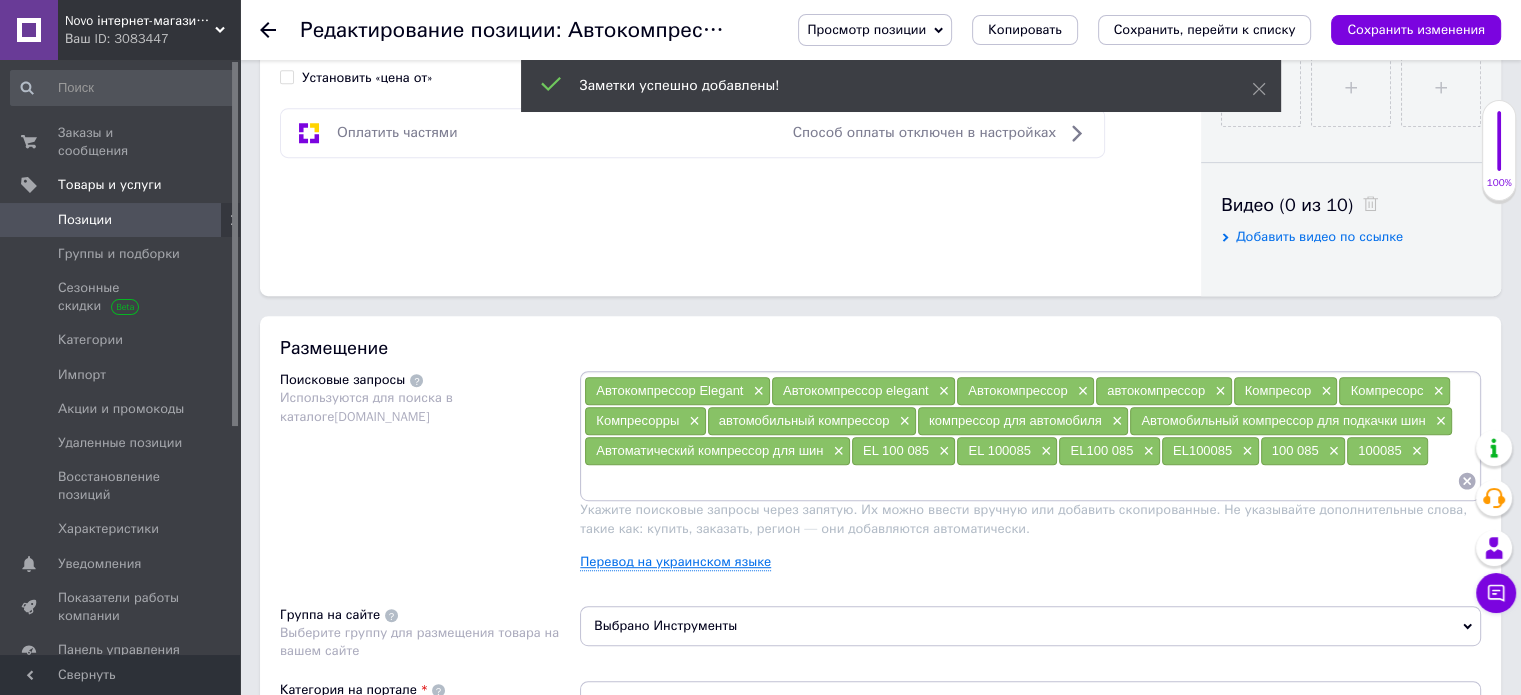 click on "Перевод на украинском языке" at bounding box center (675, 562) 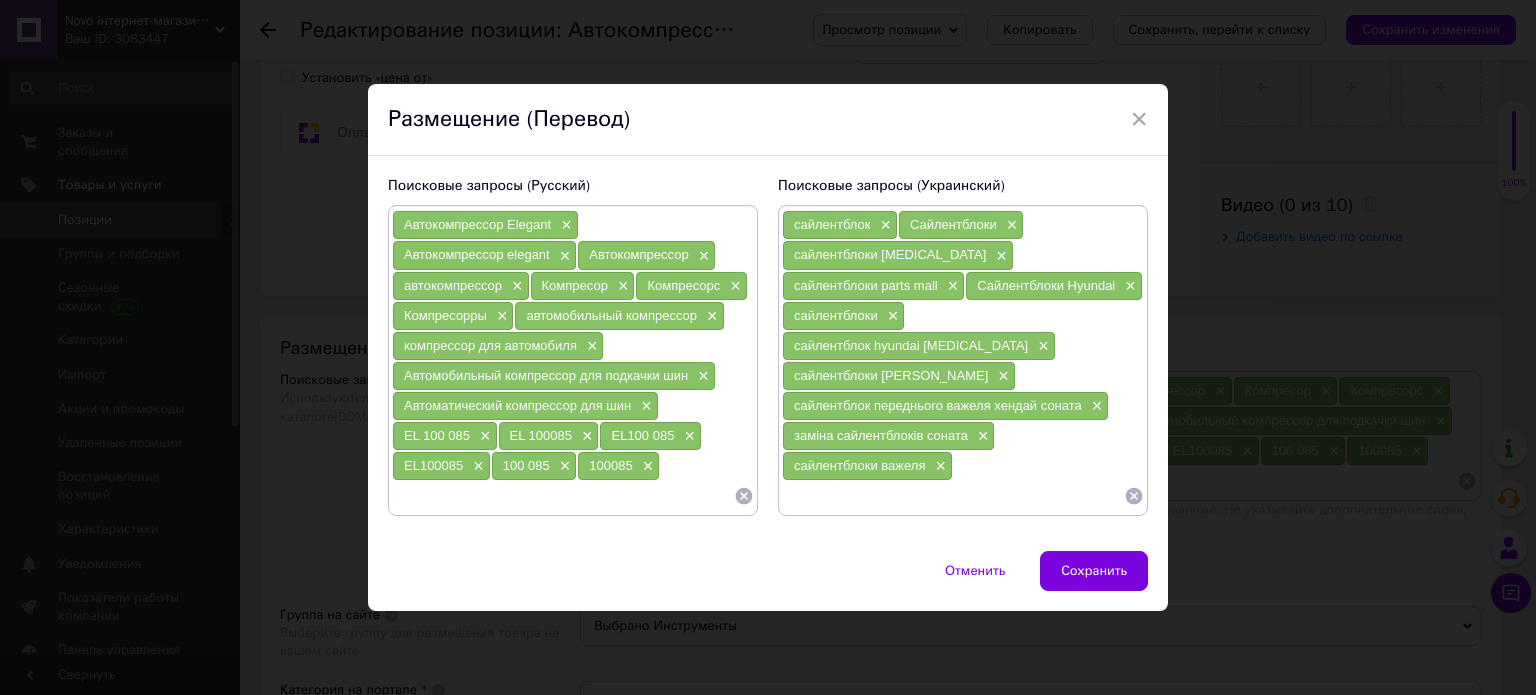 click 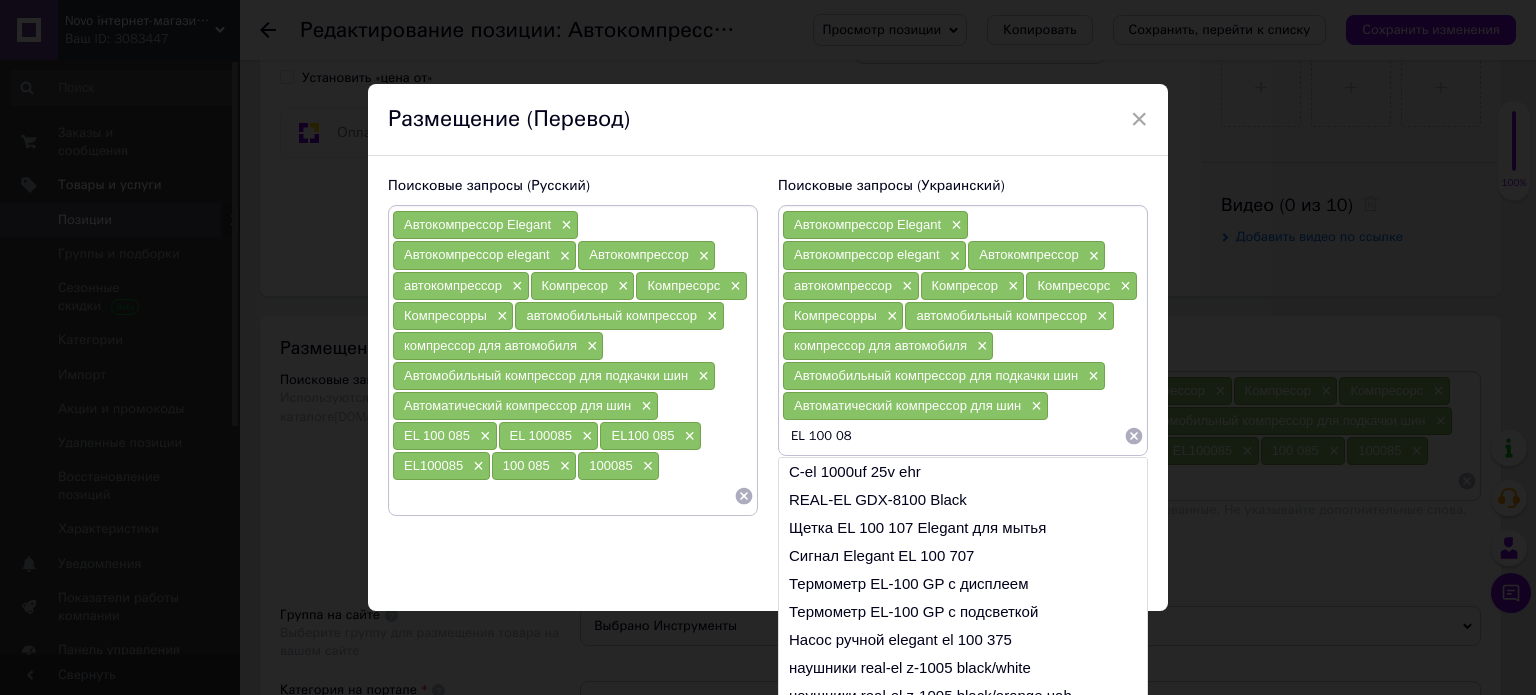 type on "EL 100 085" 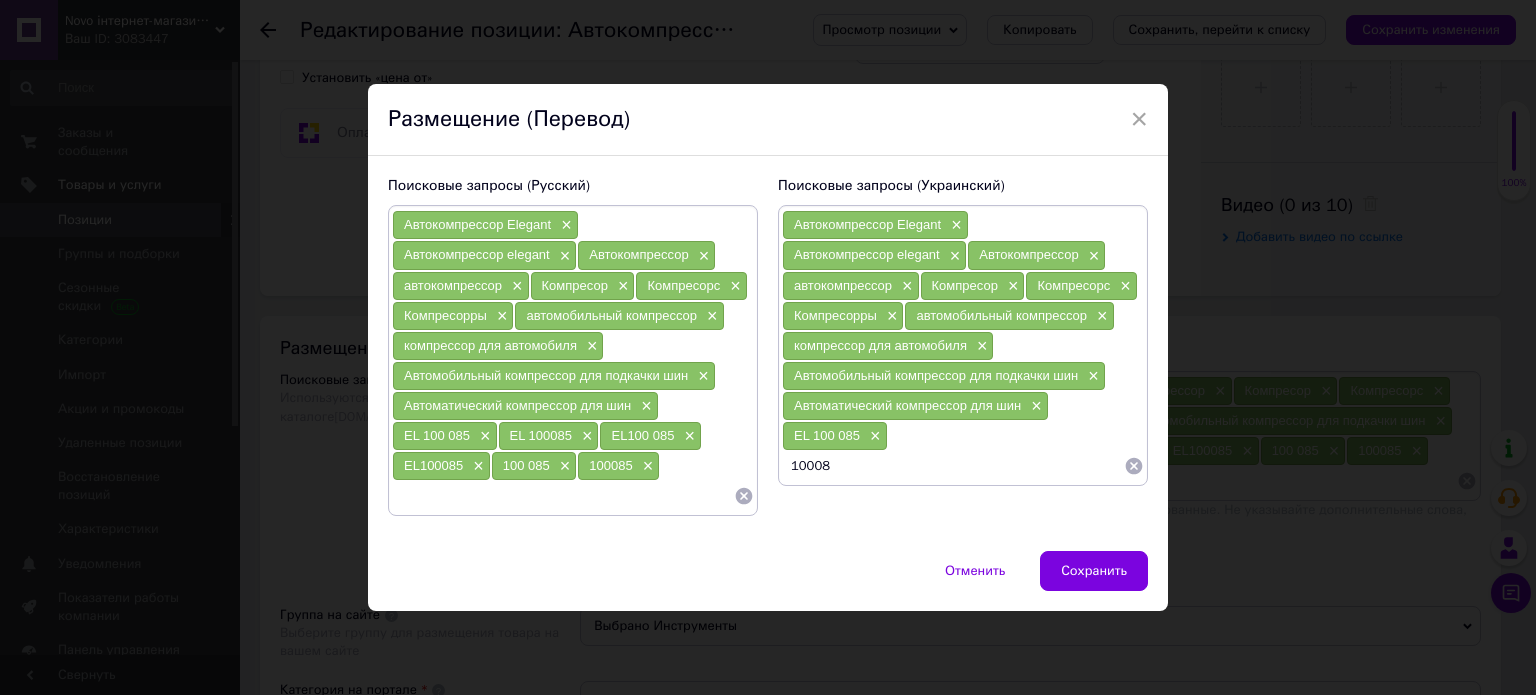 type on "100085" 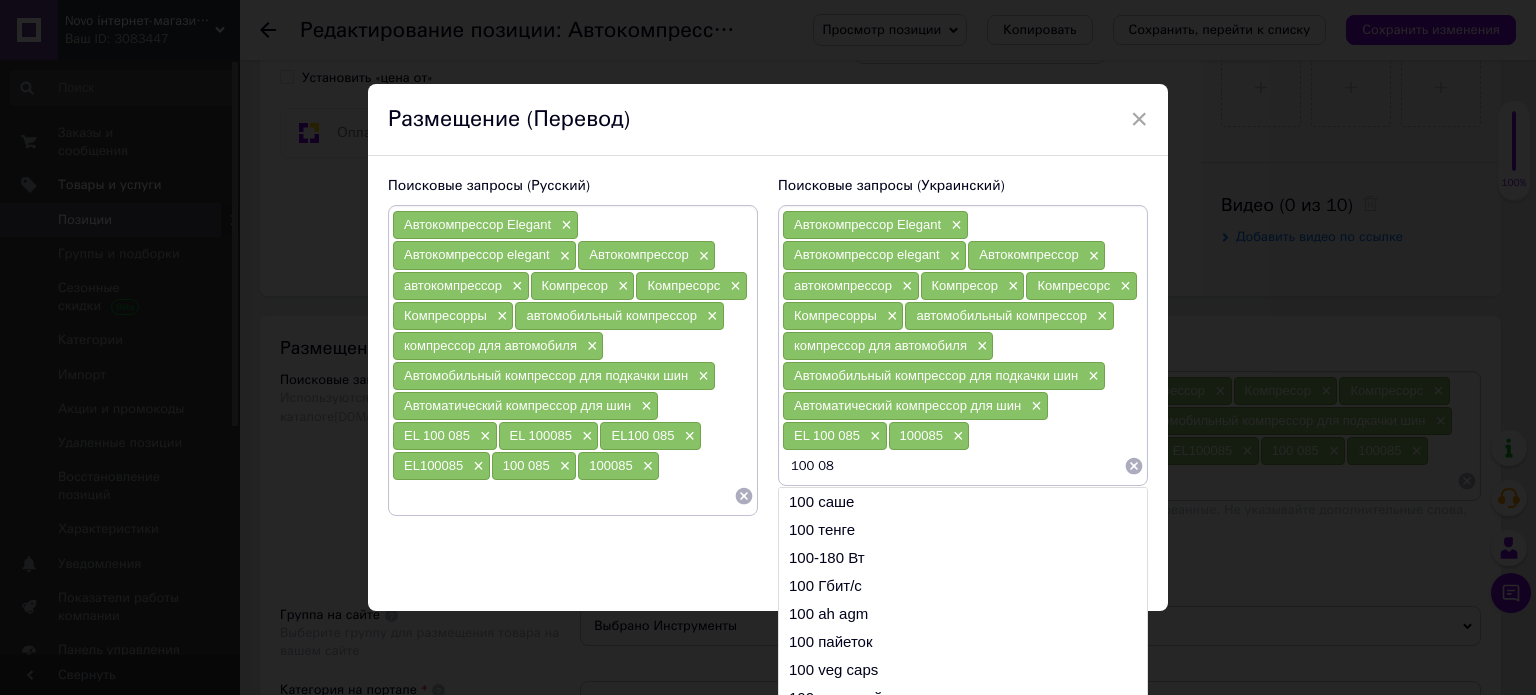 type on "100 085" 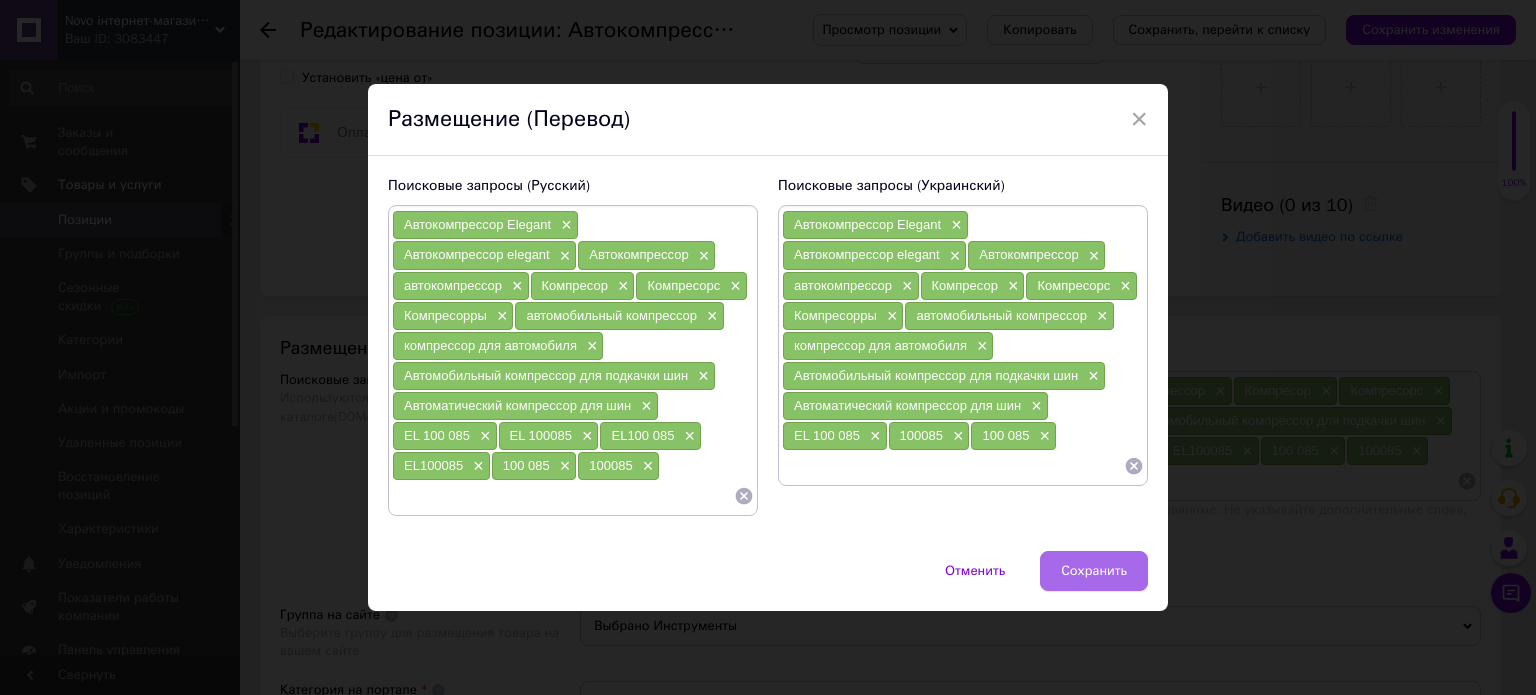 type 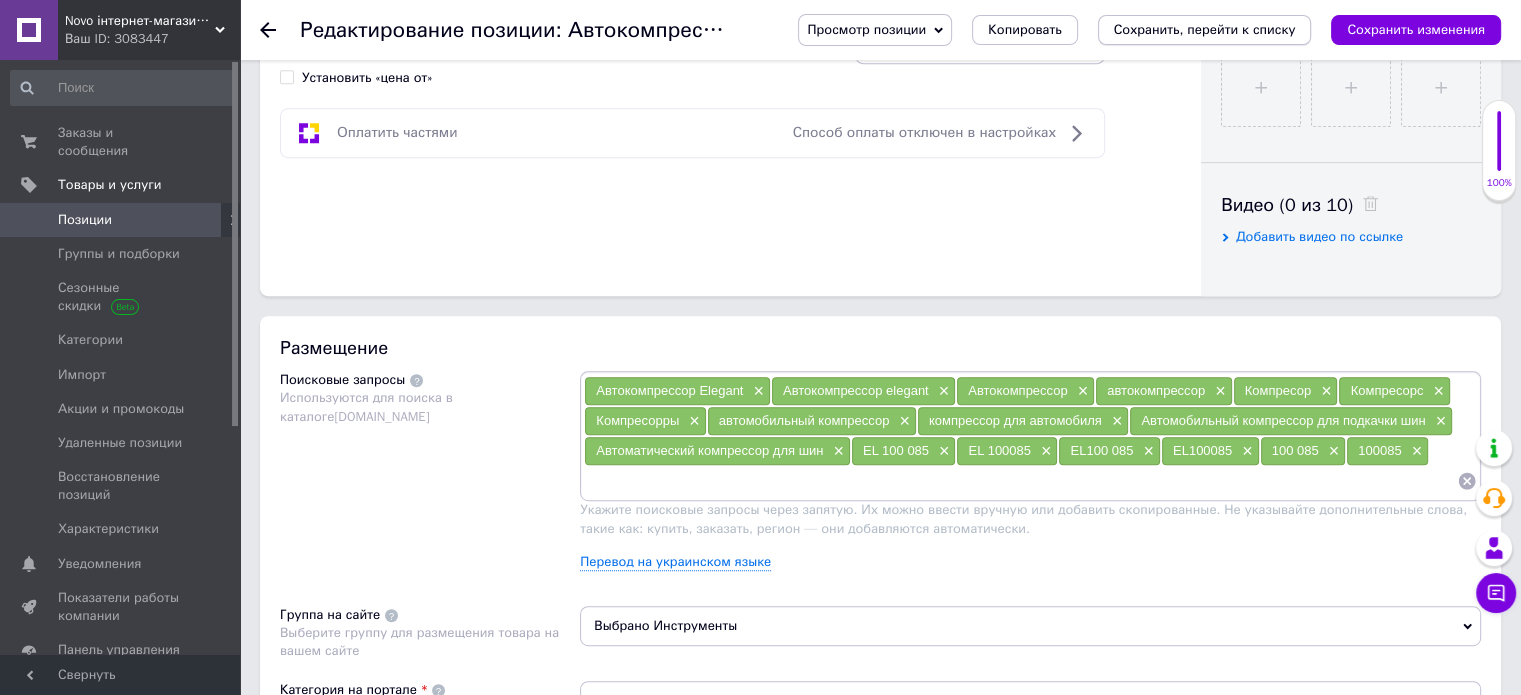 click on "Сохранить, перейти к списку" at bounding box center (1205, 29) 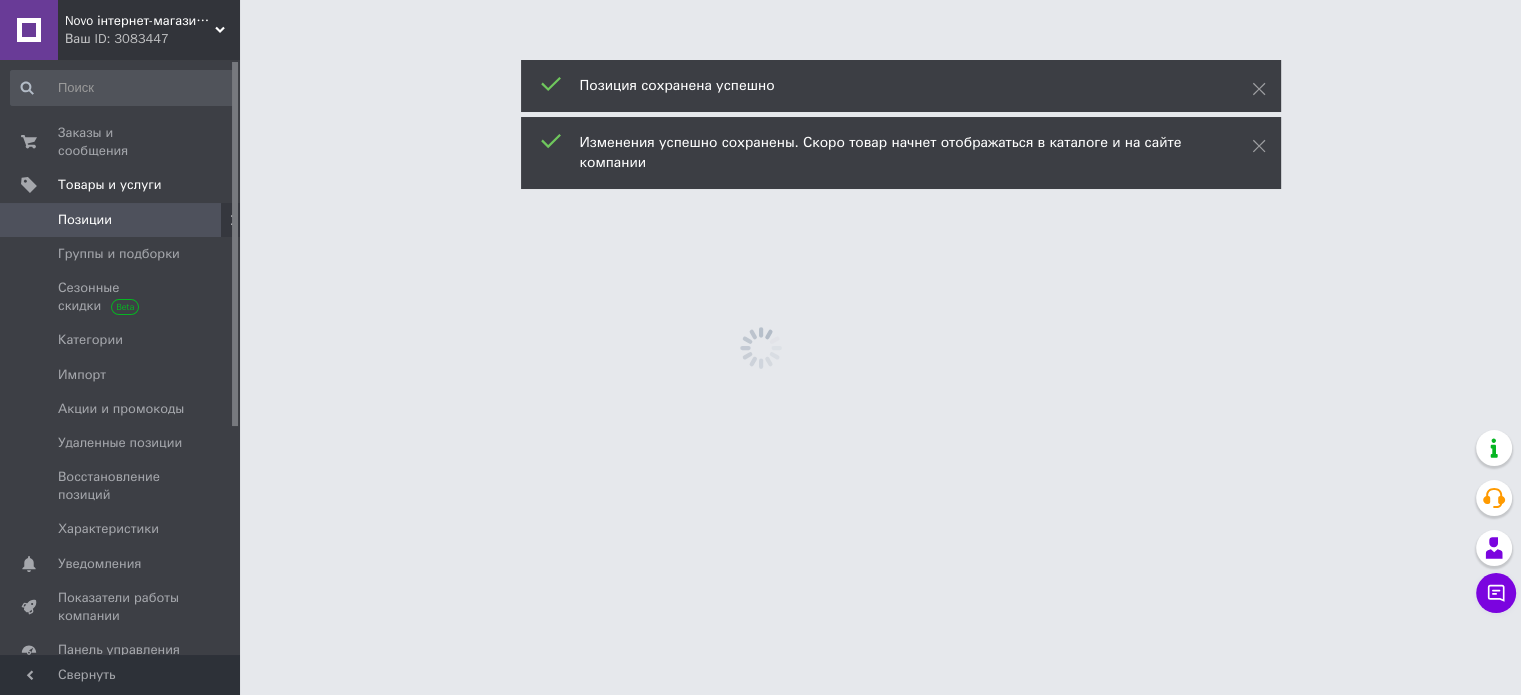 scroll, scrollTop: 0, scrollLeft: 0, axis: both 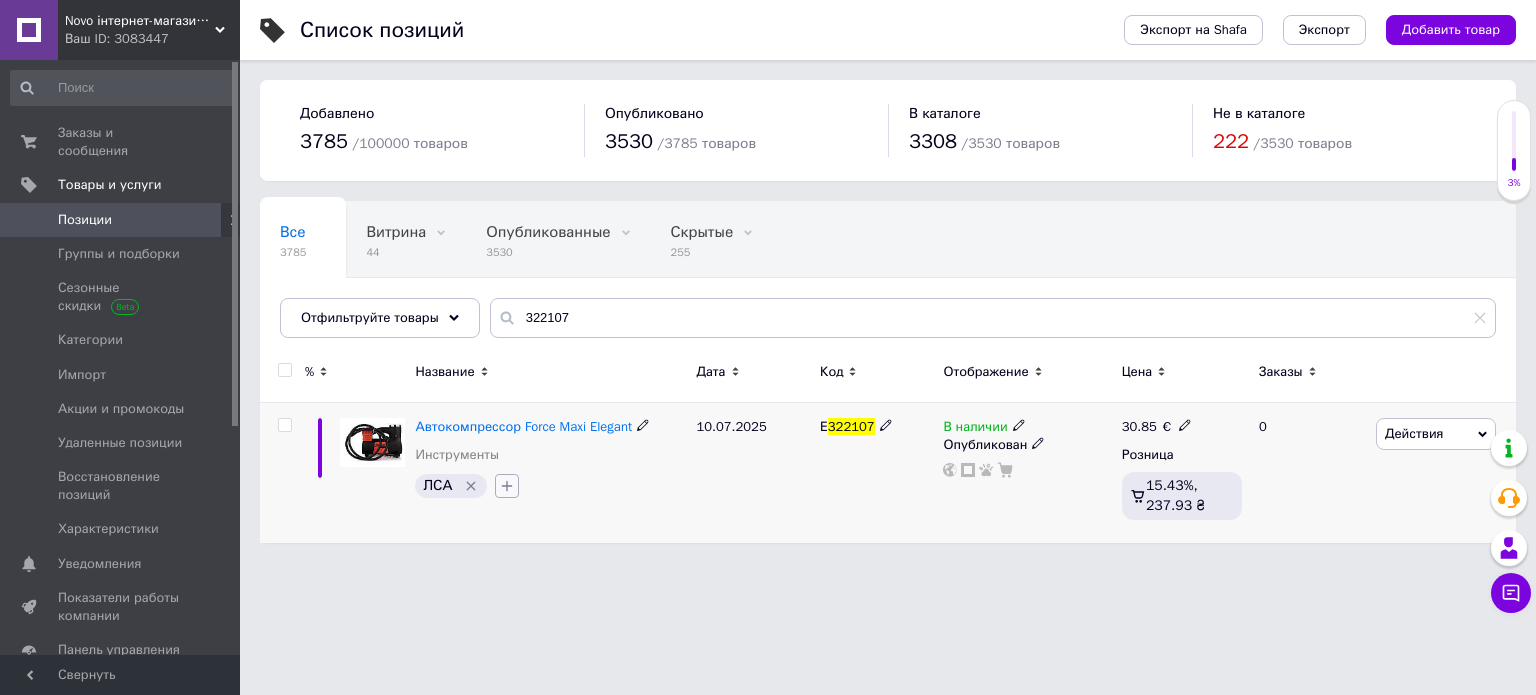 click 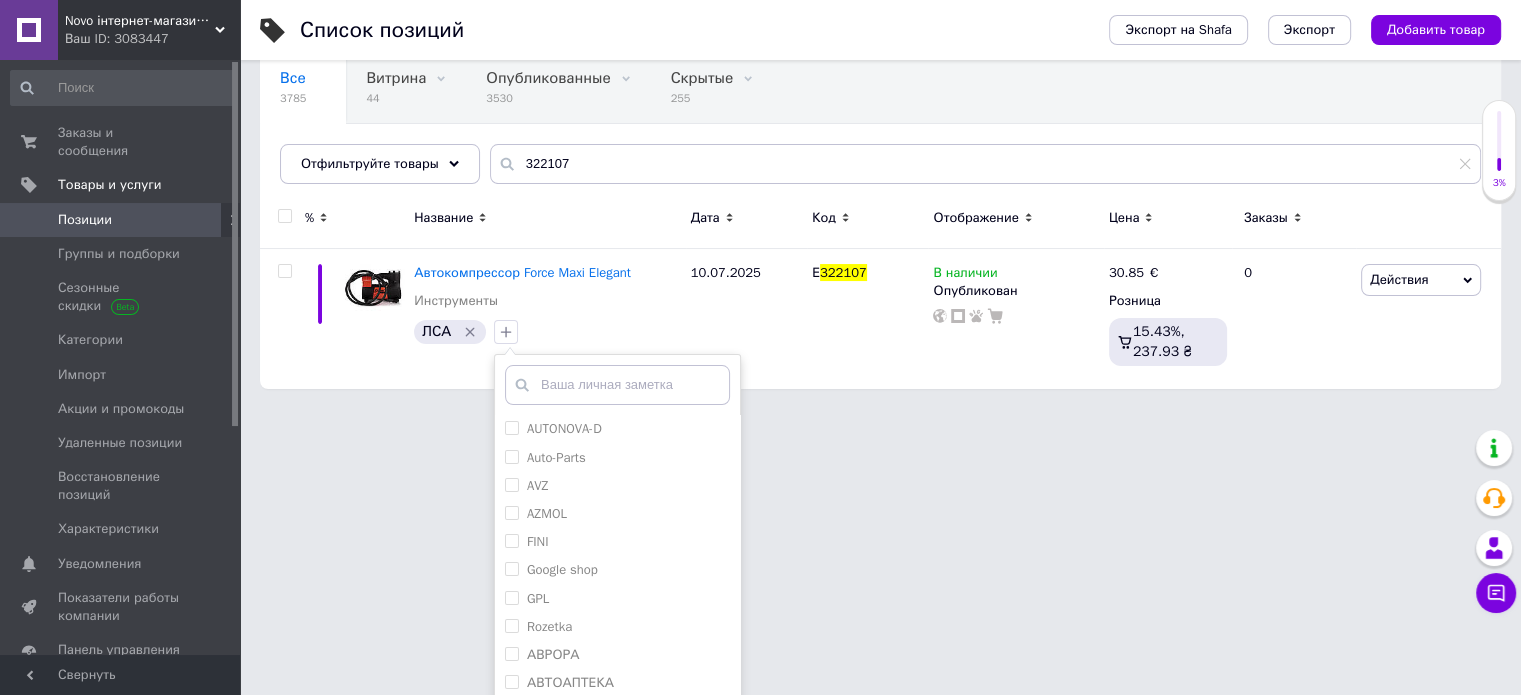 scroll, scrollTop: 238, scrollLeft: 0, axis: vertical 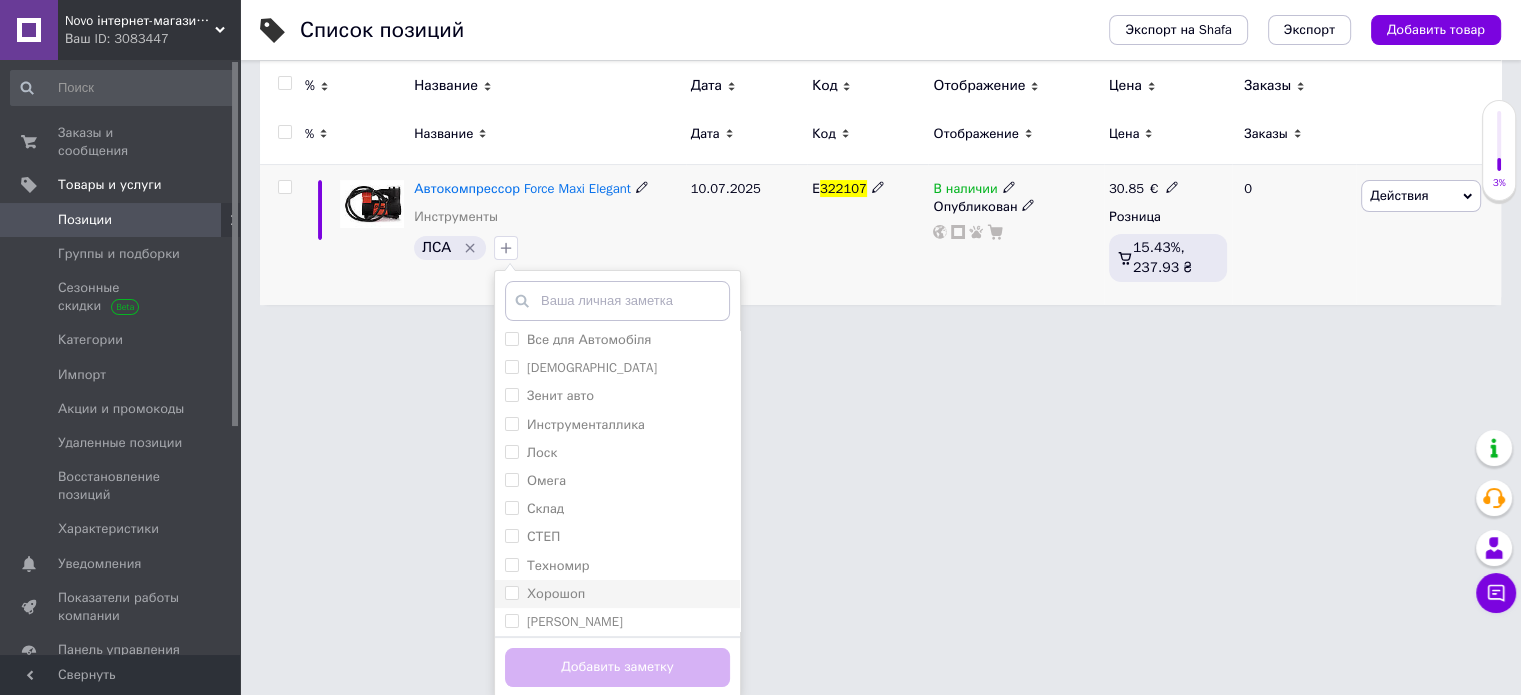 click on "Хорошоп" at bounding box center (617, 594) 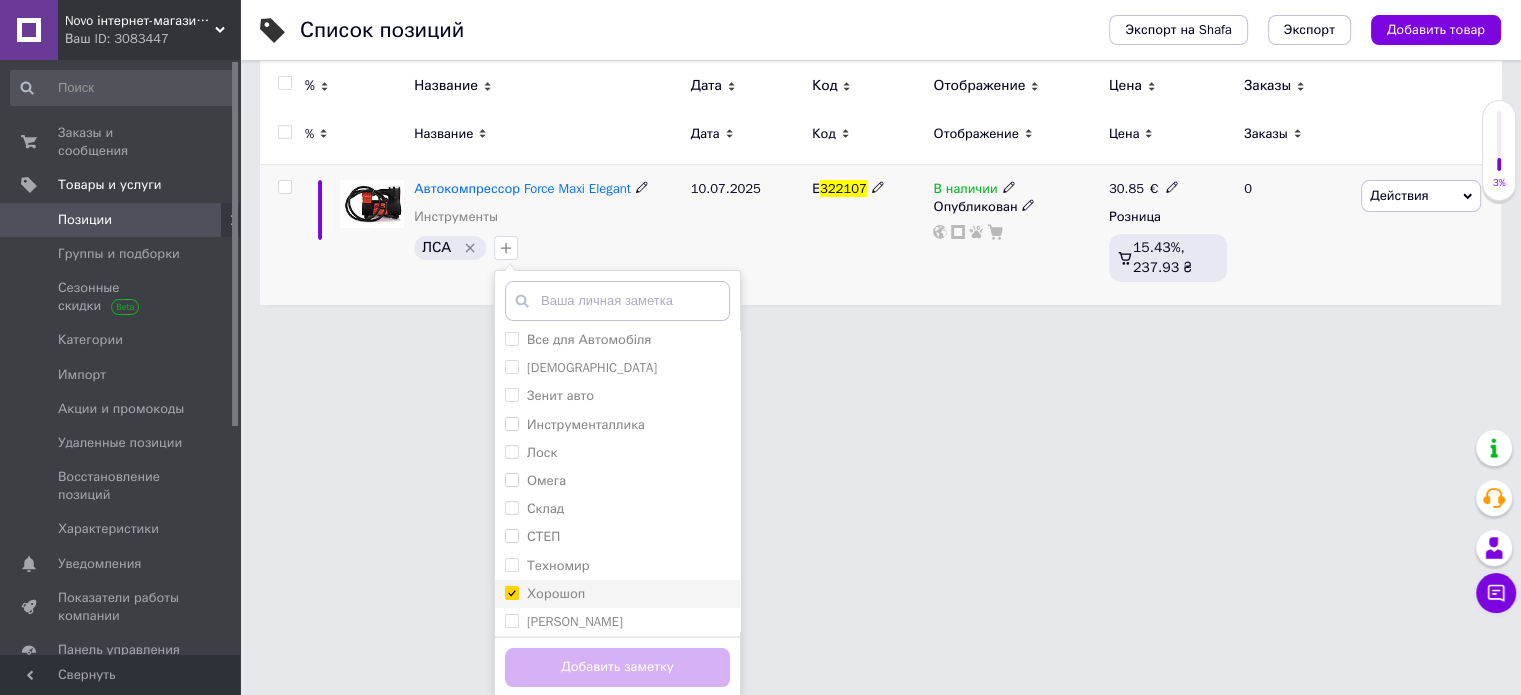 checkbox on "true" 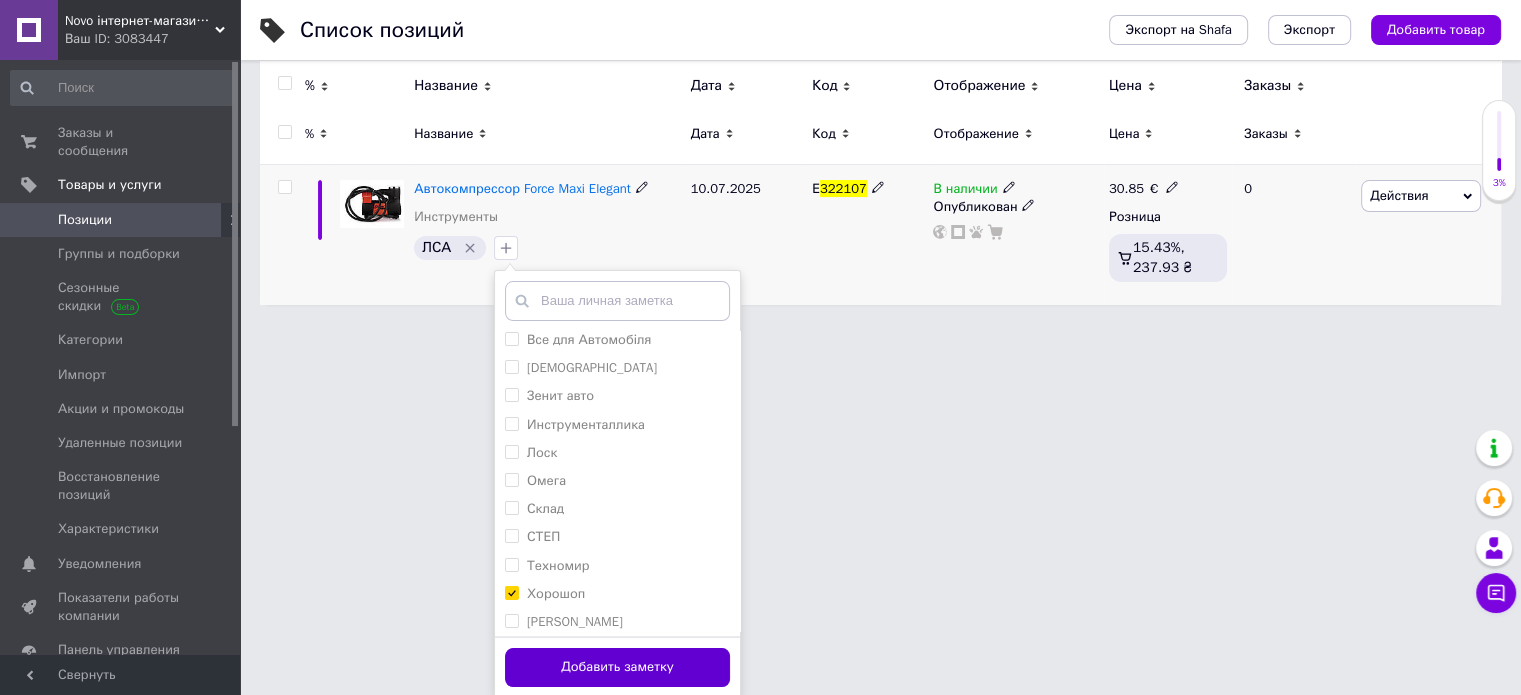 click on "Добавить заметку" at bounding box center [617, 667] 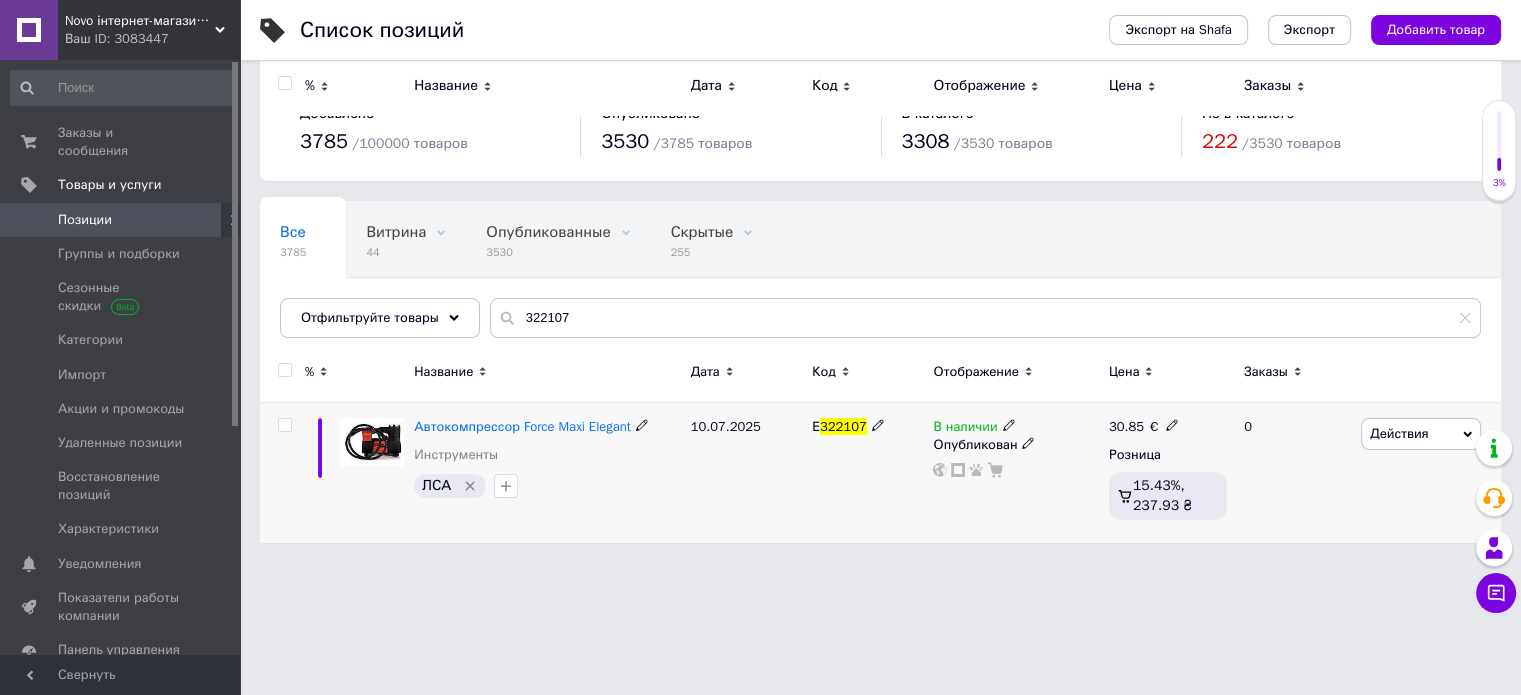 scroll, scrollTop: 0, scrollLeft: 0, axis: both 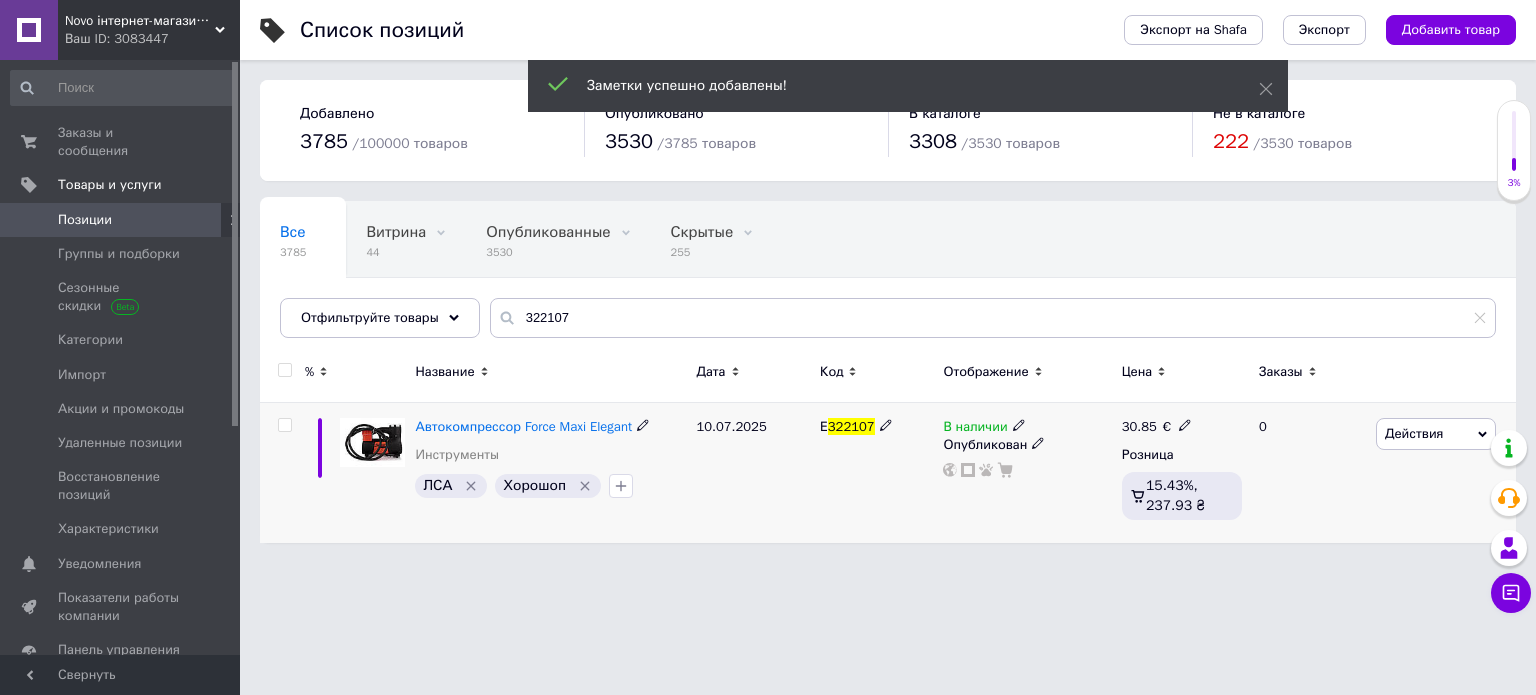 click on "Е 322107" at bounding box center (876, 473) 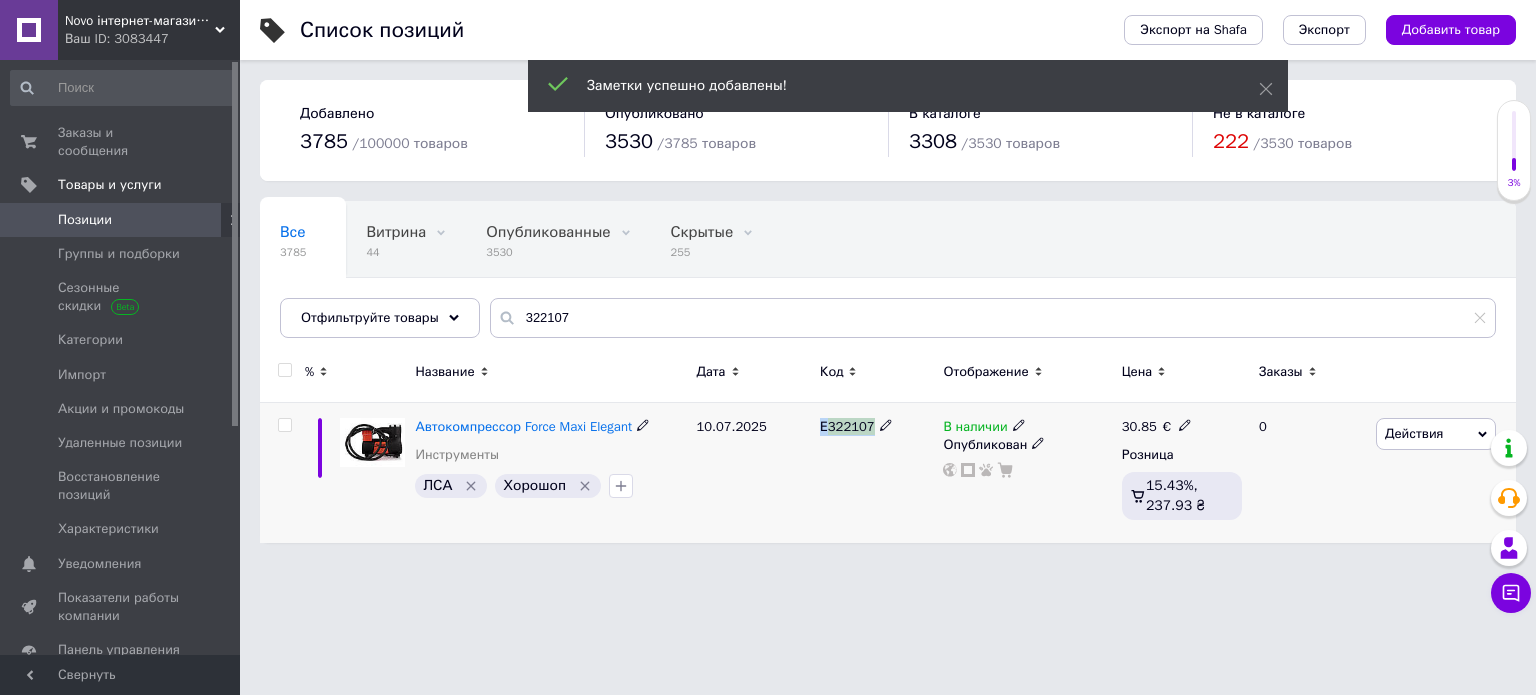 click on "322107" at bounding box center [851, 426] 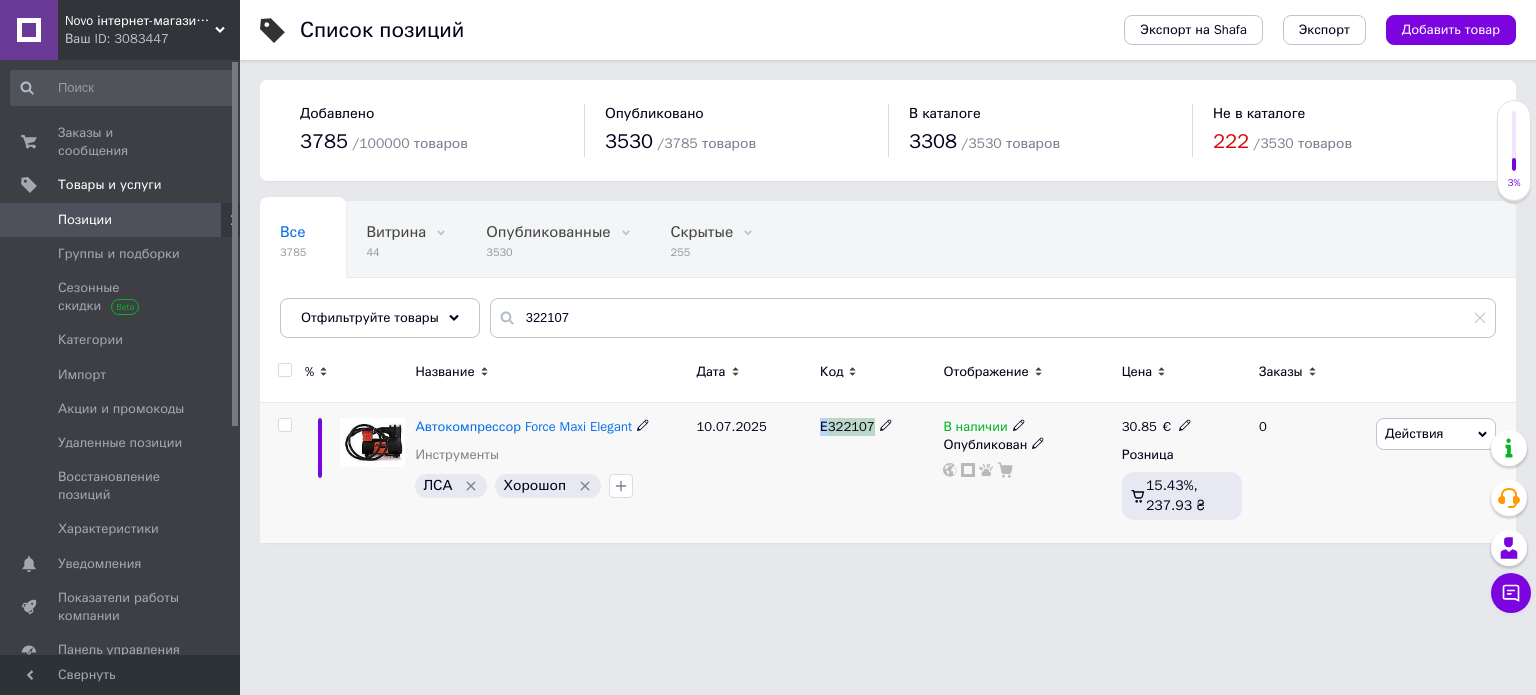 copy on "Е 322107" 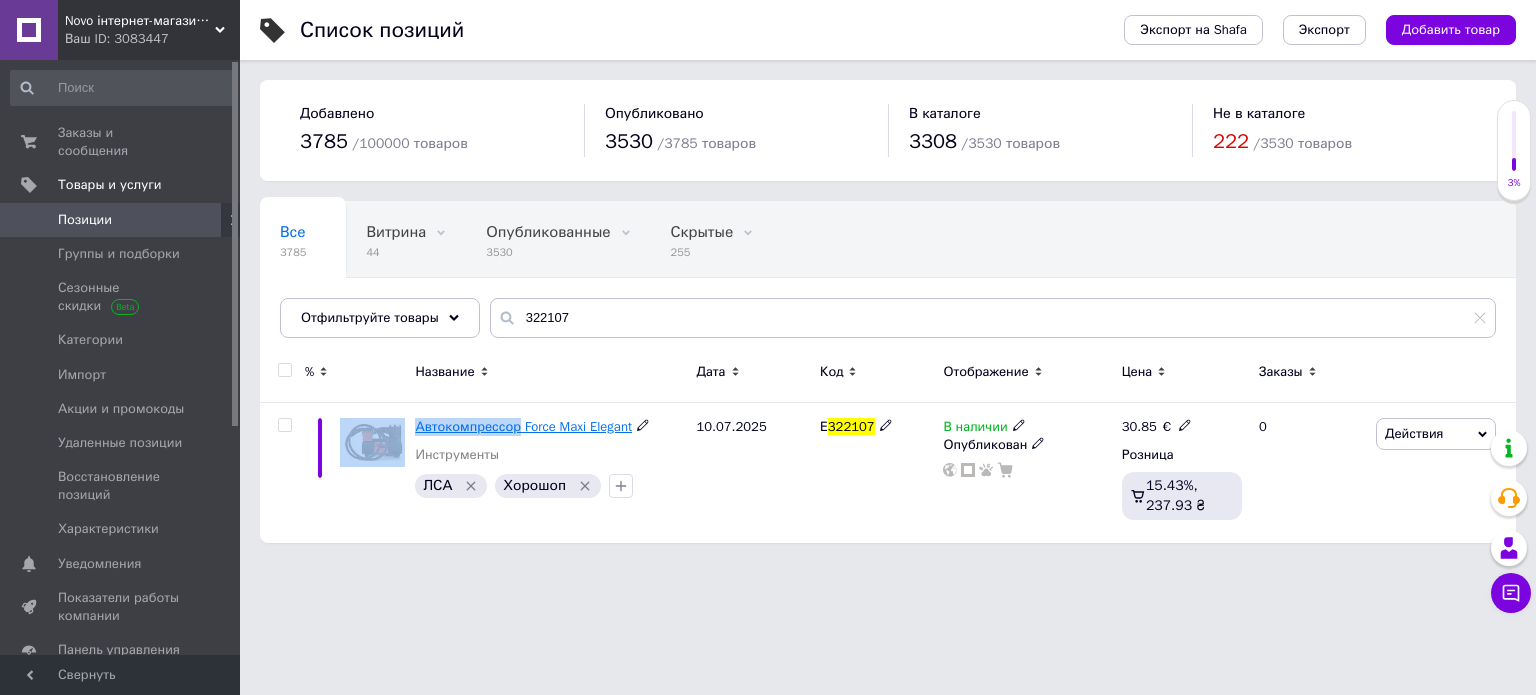 drag, startPoint x: 405, startPoint y: 427, endPoint x: 517, endPoint y: 432, distance: 112.11155 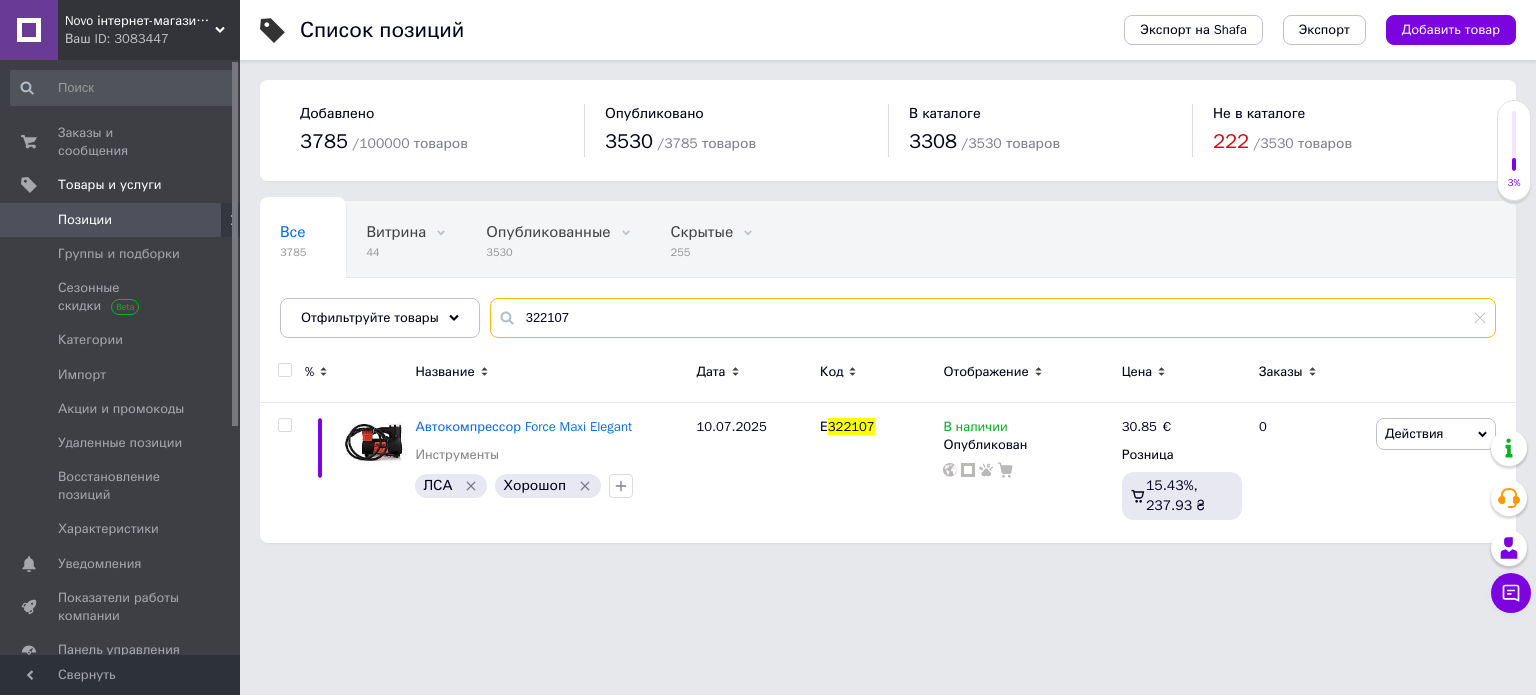click on "322107" at bounding box center (993, 318) 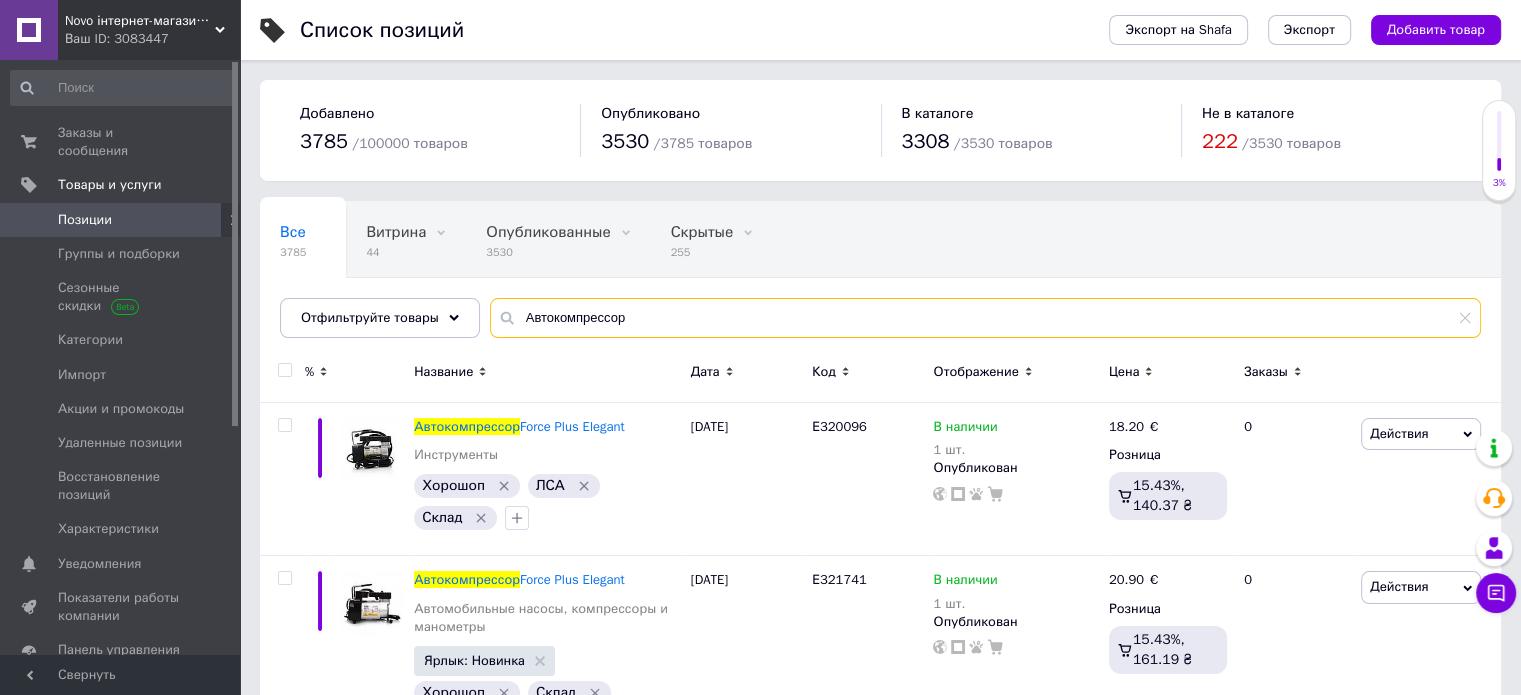 type on "Автокомпрессор" 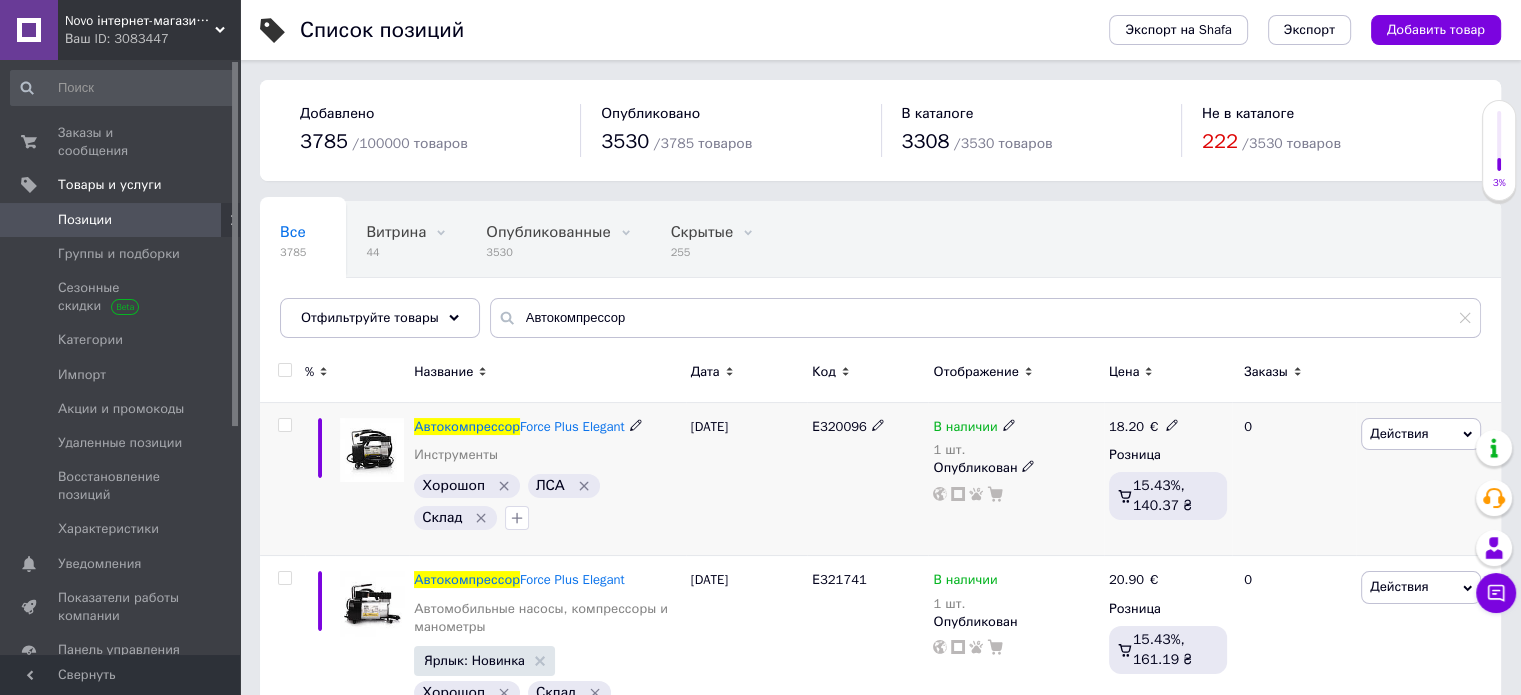 click on "Е320096" at bounding box center [839, 426] 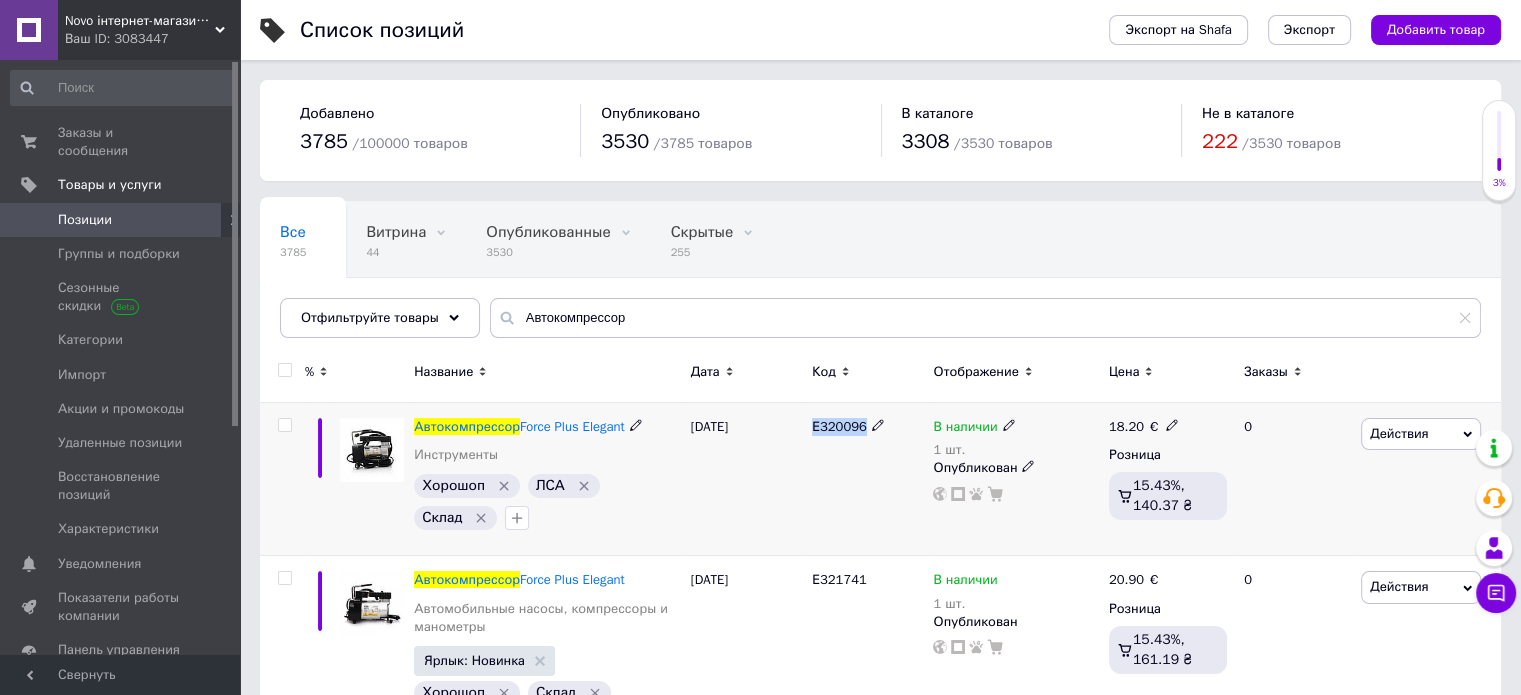 click on "Е320096" at bounding box center [839, 426] 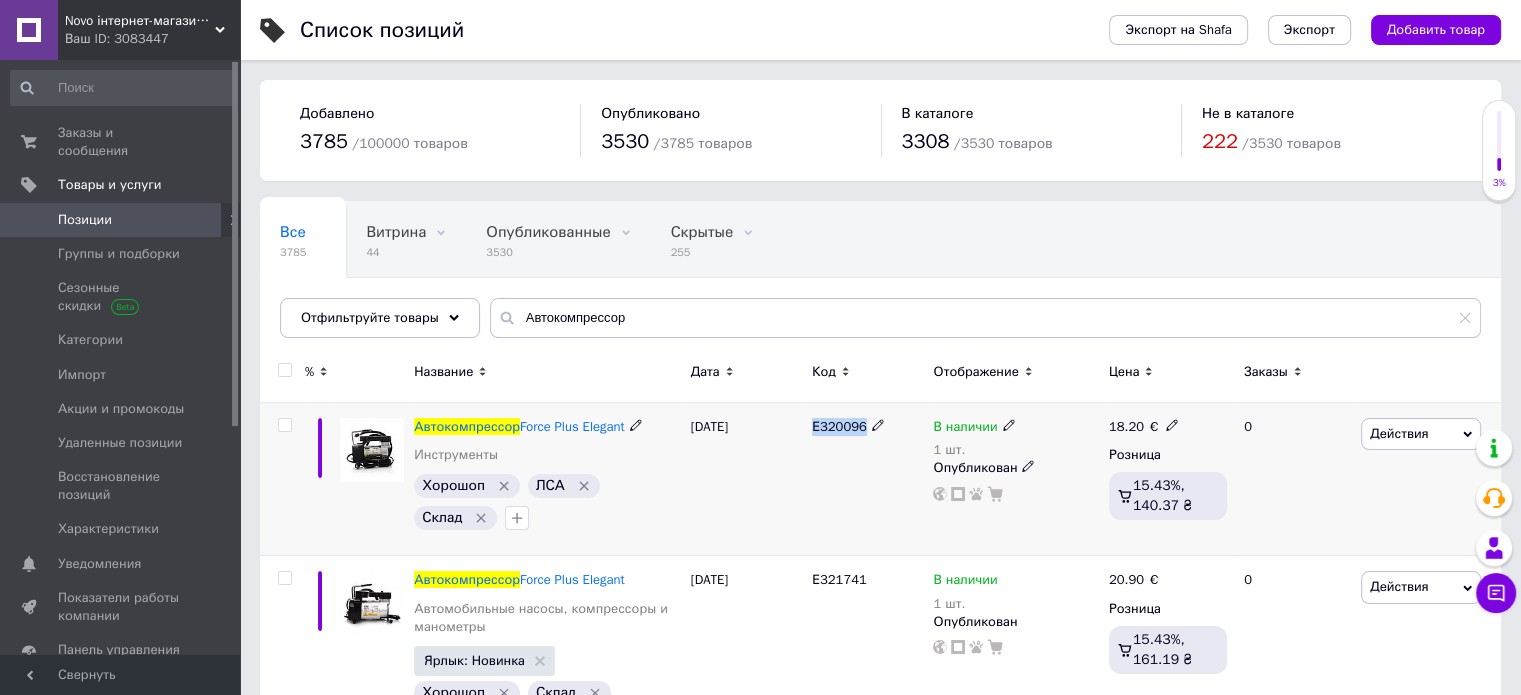 copy on "Е320096" 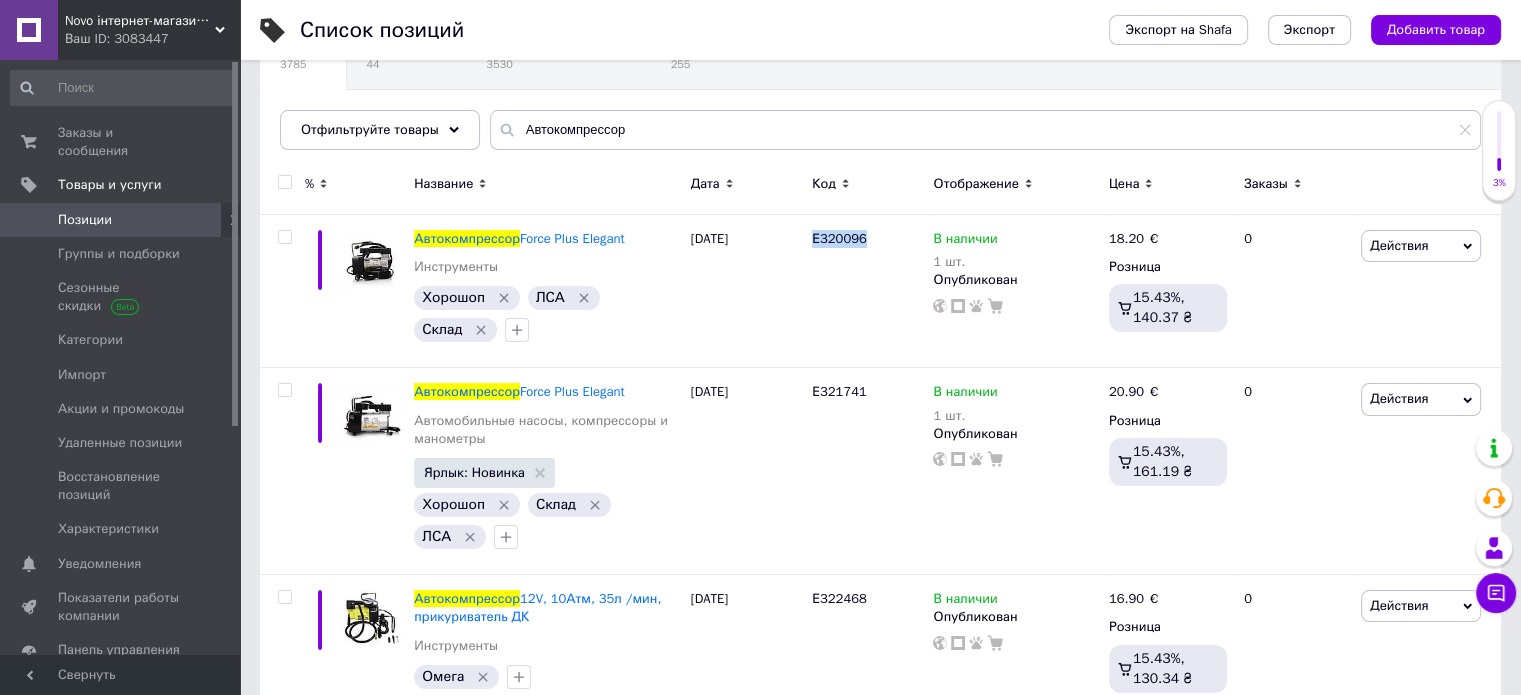 scroll, scrollTop: 200, scrollLeft: 0, axis: vertical 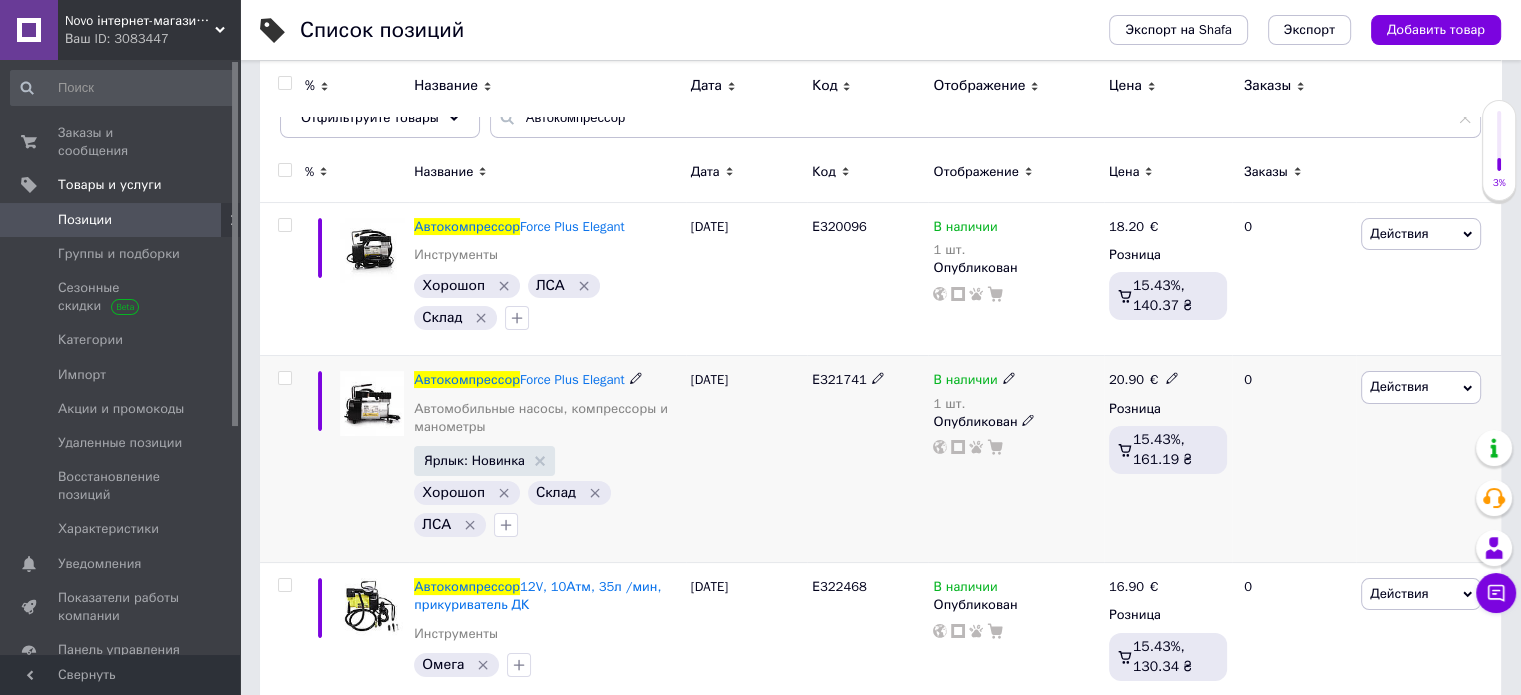 click on "Е321741" at bounding box center [839, 379] 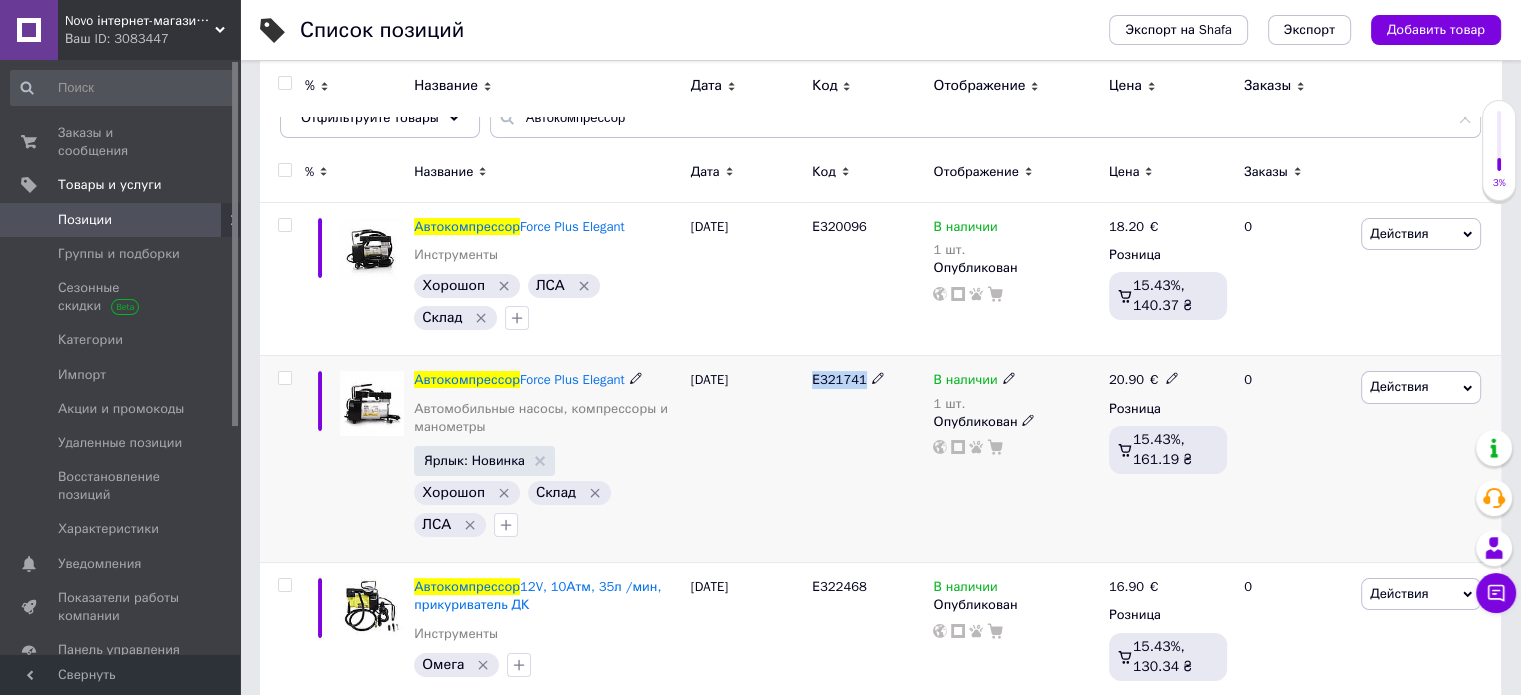 click on "Е321741" at bounding box center (839, 379) 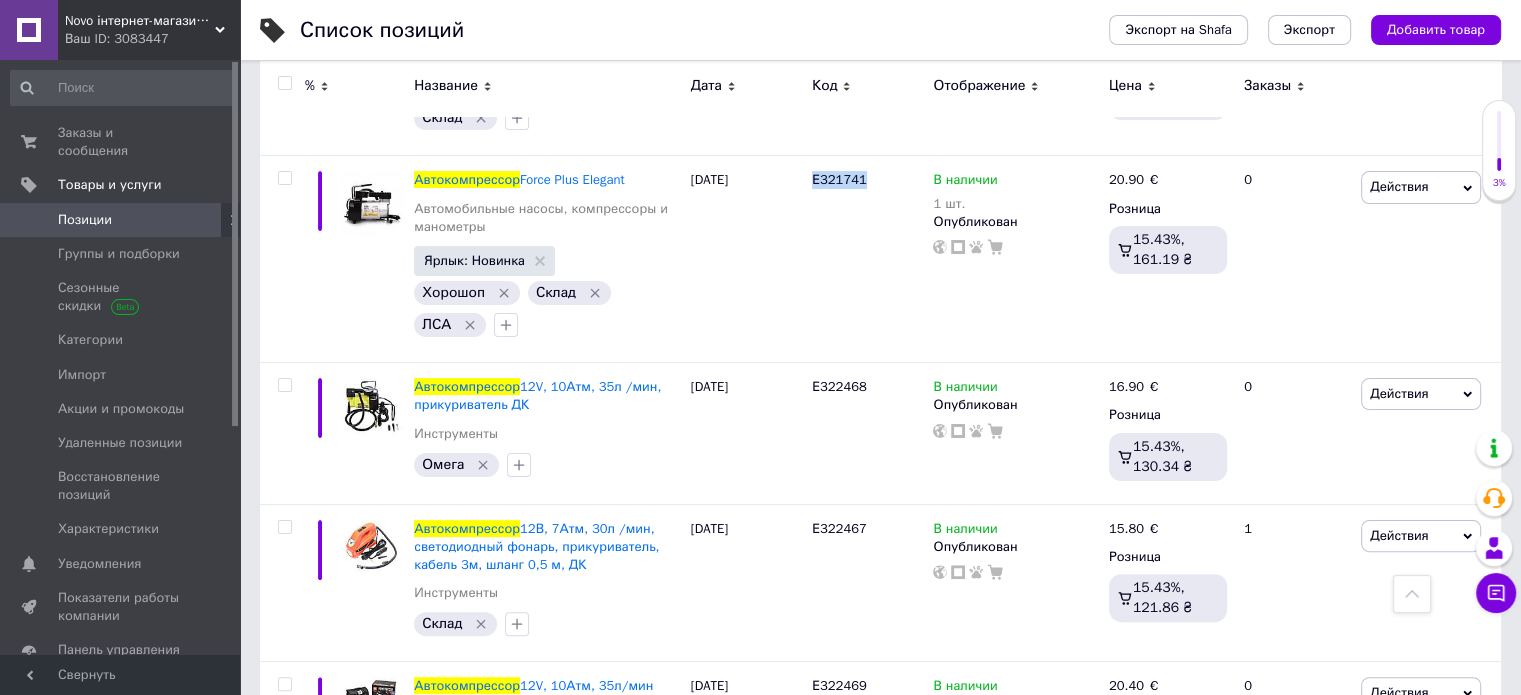 scroll, scrollTop: 500, scrollLeft: 0, axis: vertical 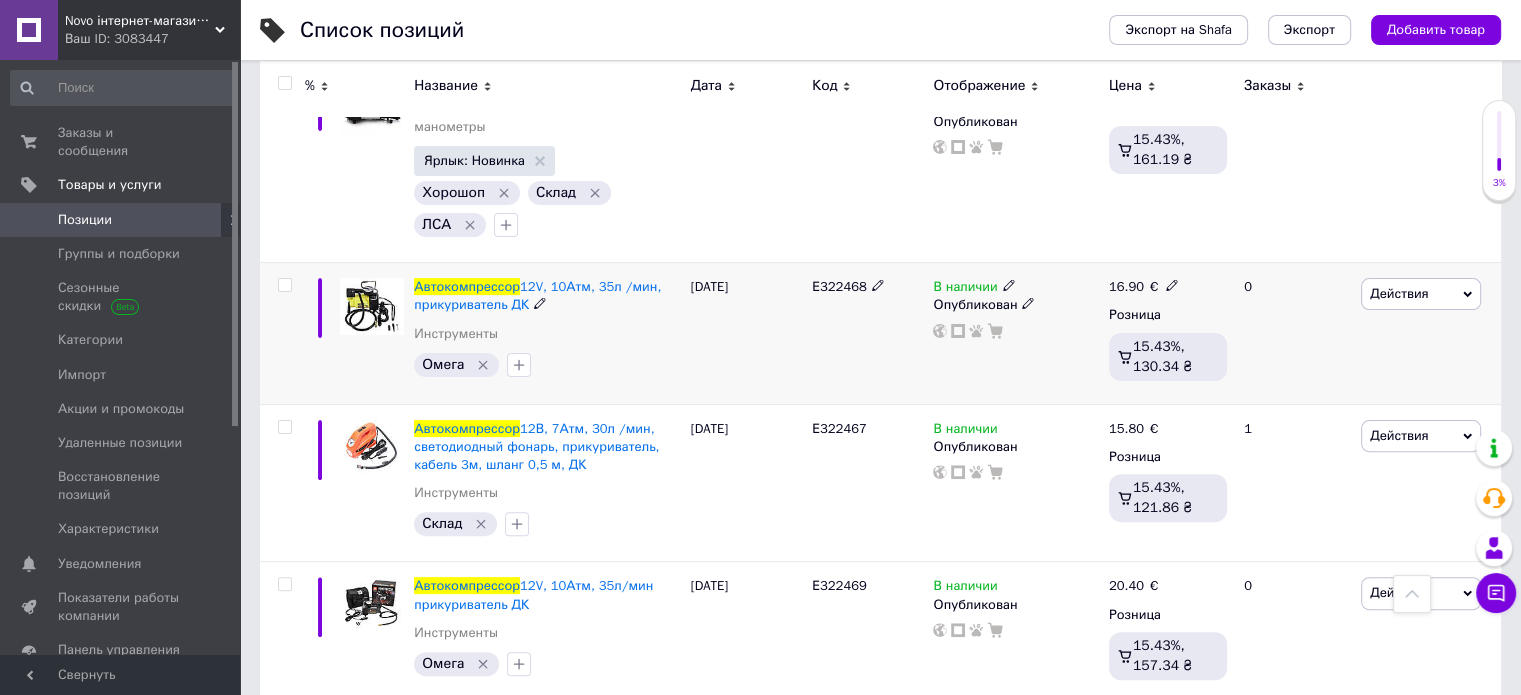 click on "Е322468" at bounding box center [839, 286] 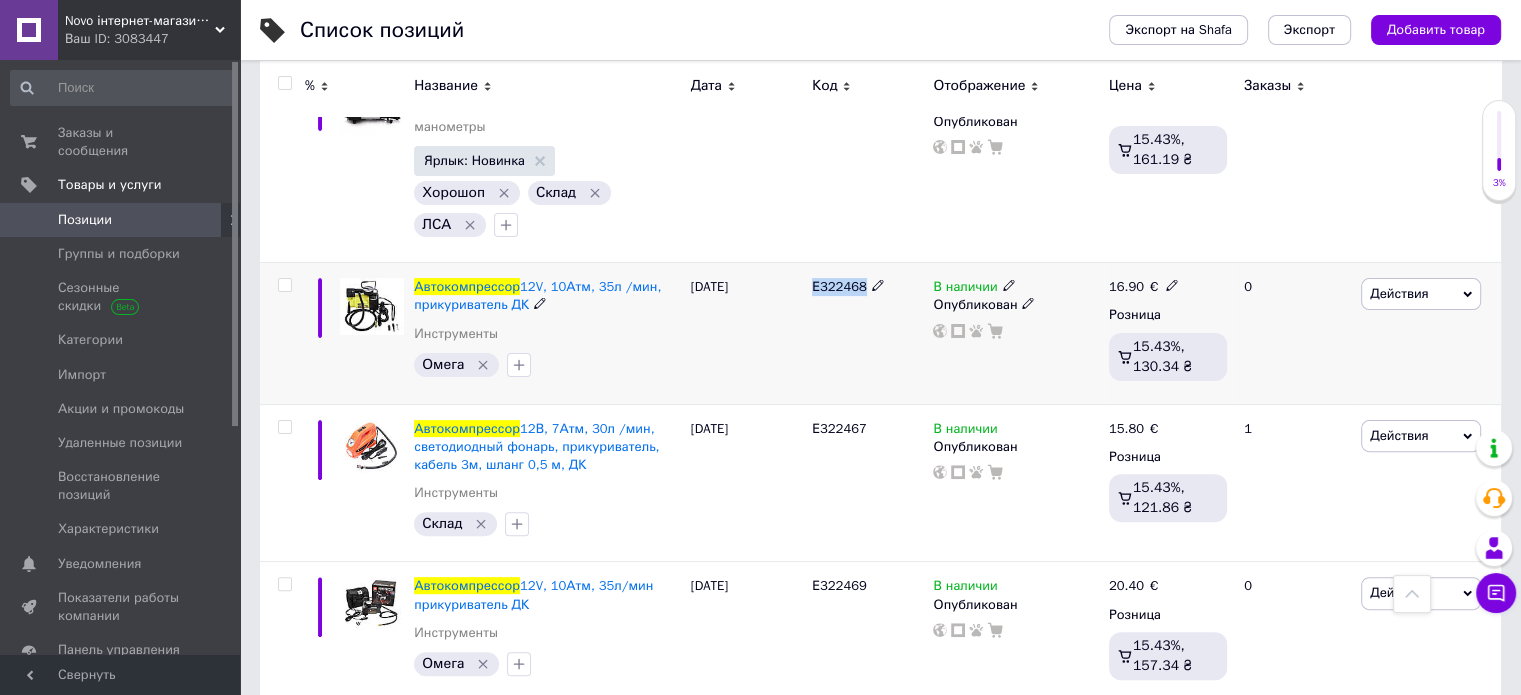 click on "Е322468" at bounding box center [839, 286] 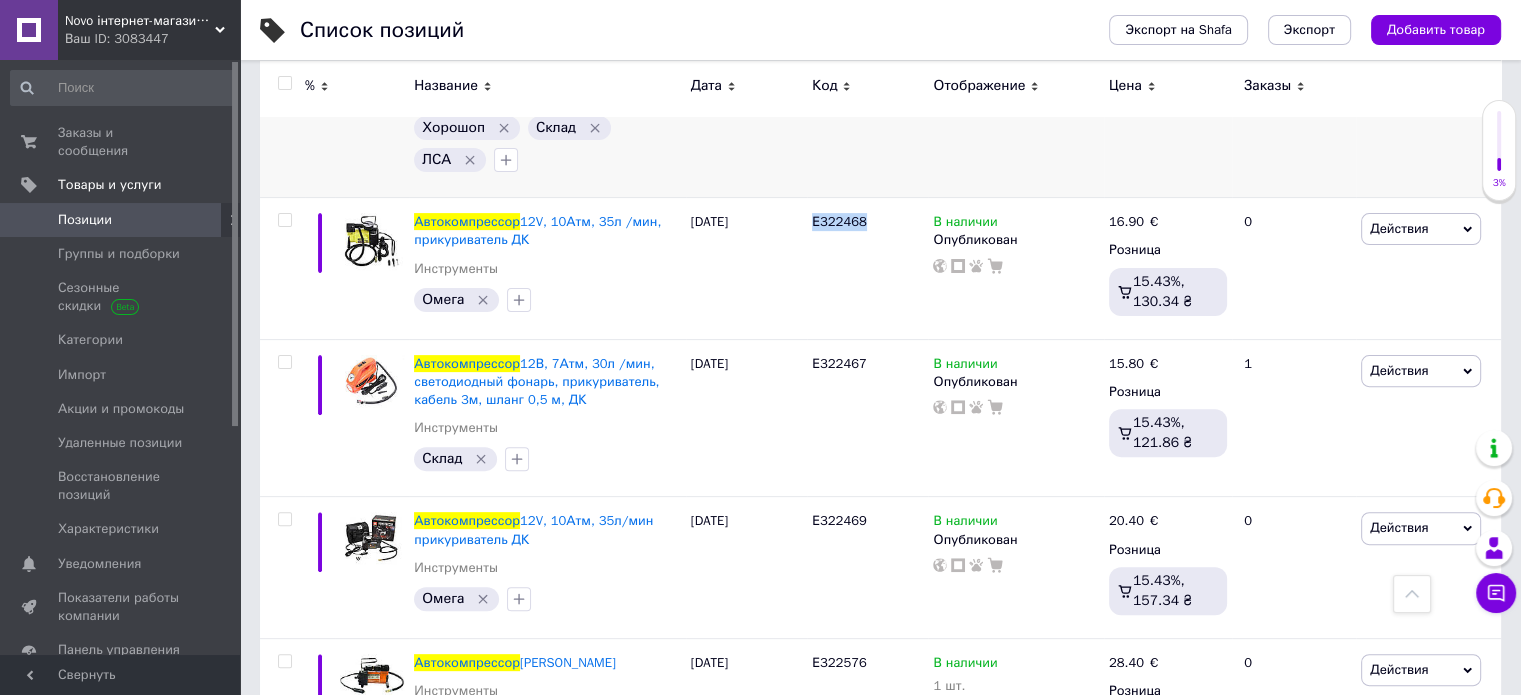 scroll, scrollTop: 600, scrollLeft: 0, axis: vertical 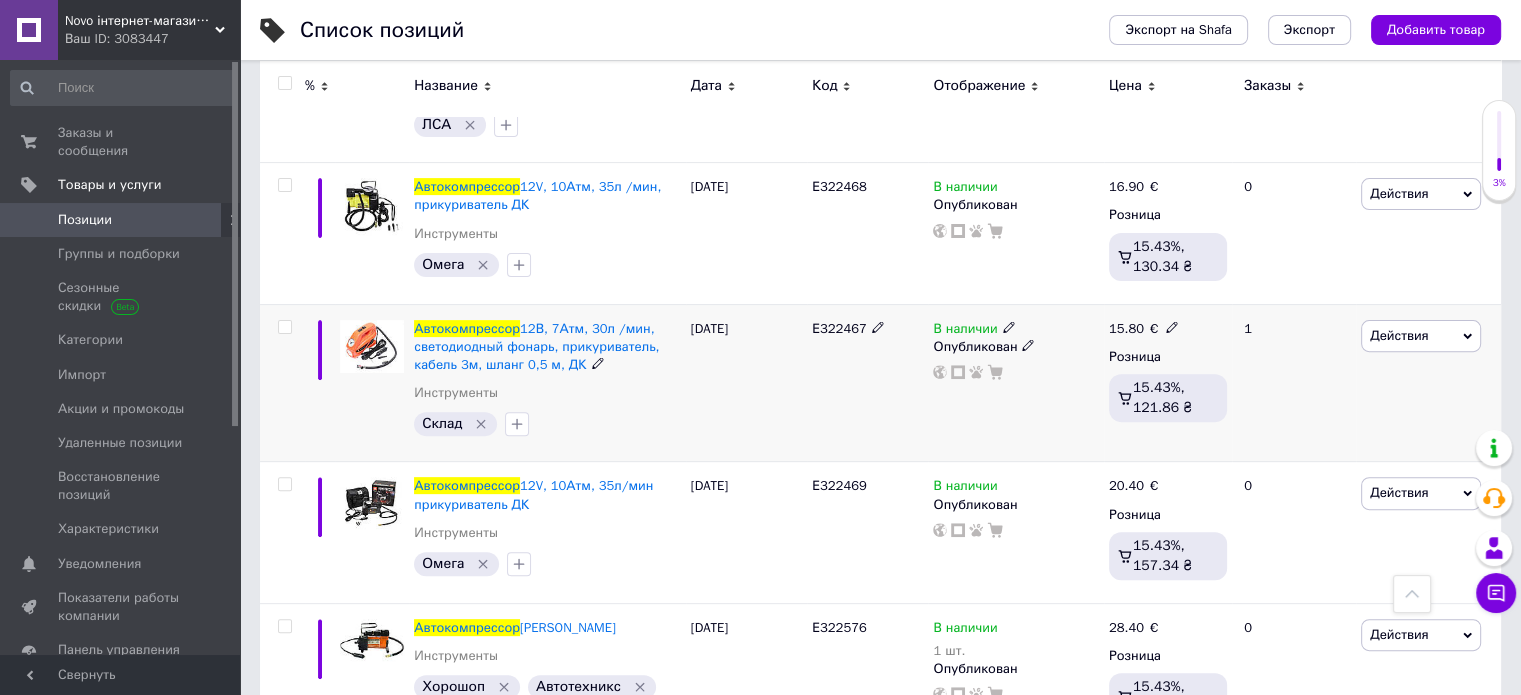 click on "Е322467" at bounding box center (839, 328) 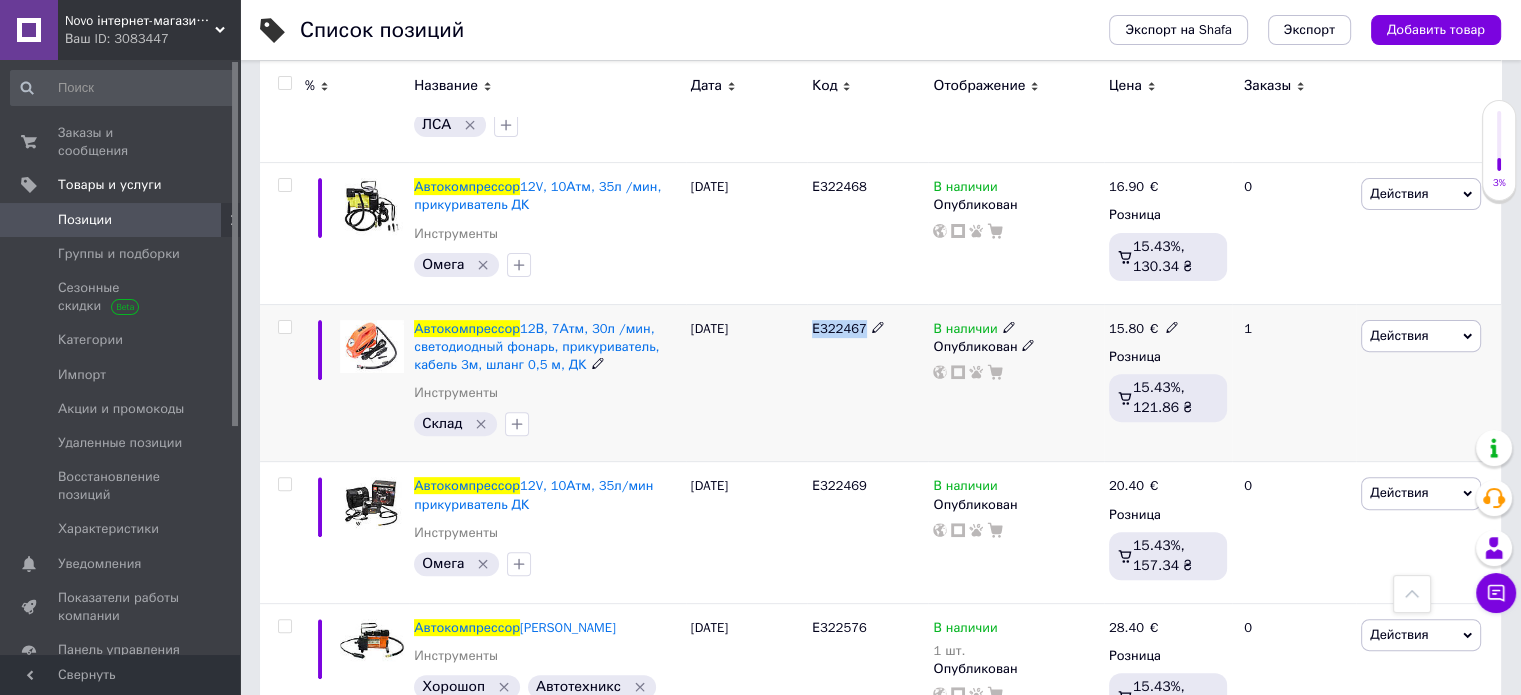 click on "Е322467" at bounding box center (839, 328) 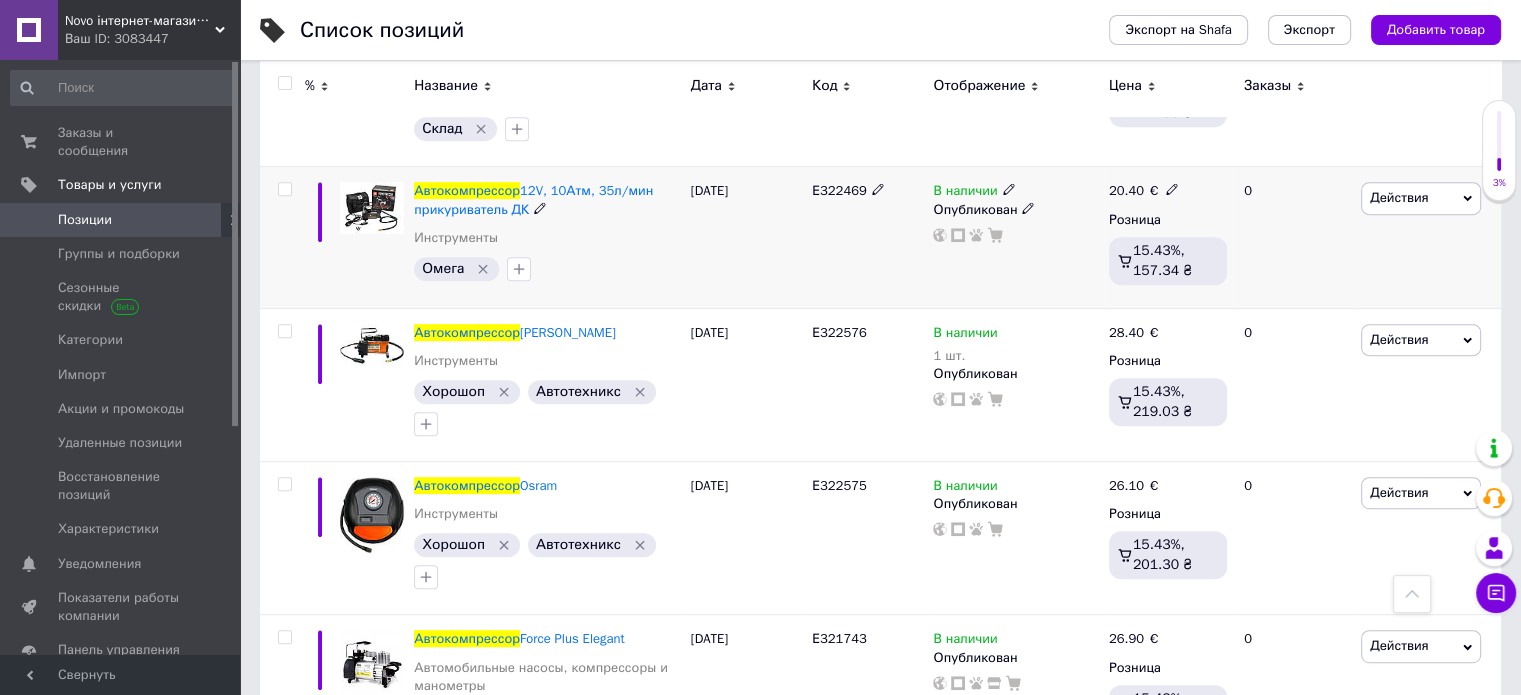 scroll, scrollTop: 900, scrollLeft: 0, axis: vertical 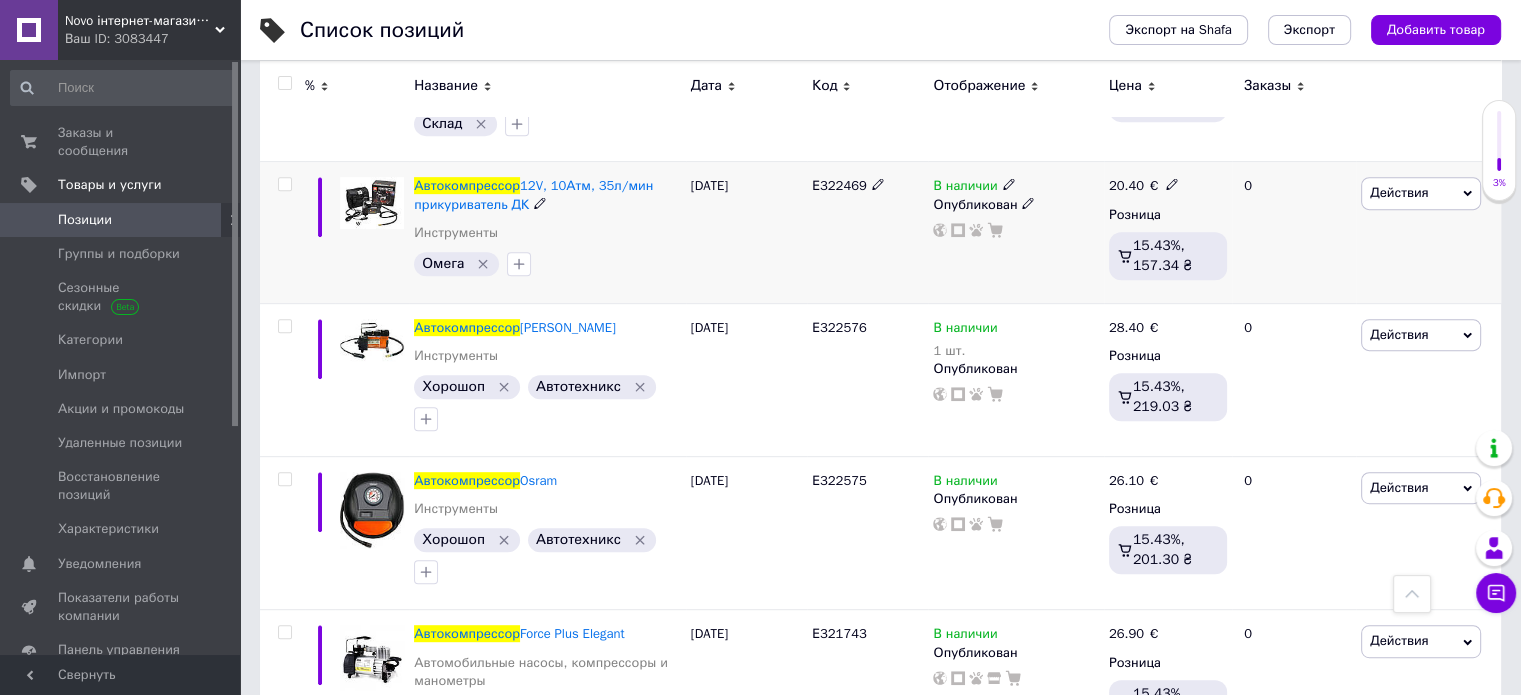click on "Е322469" at bounding box center [867, 232] 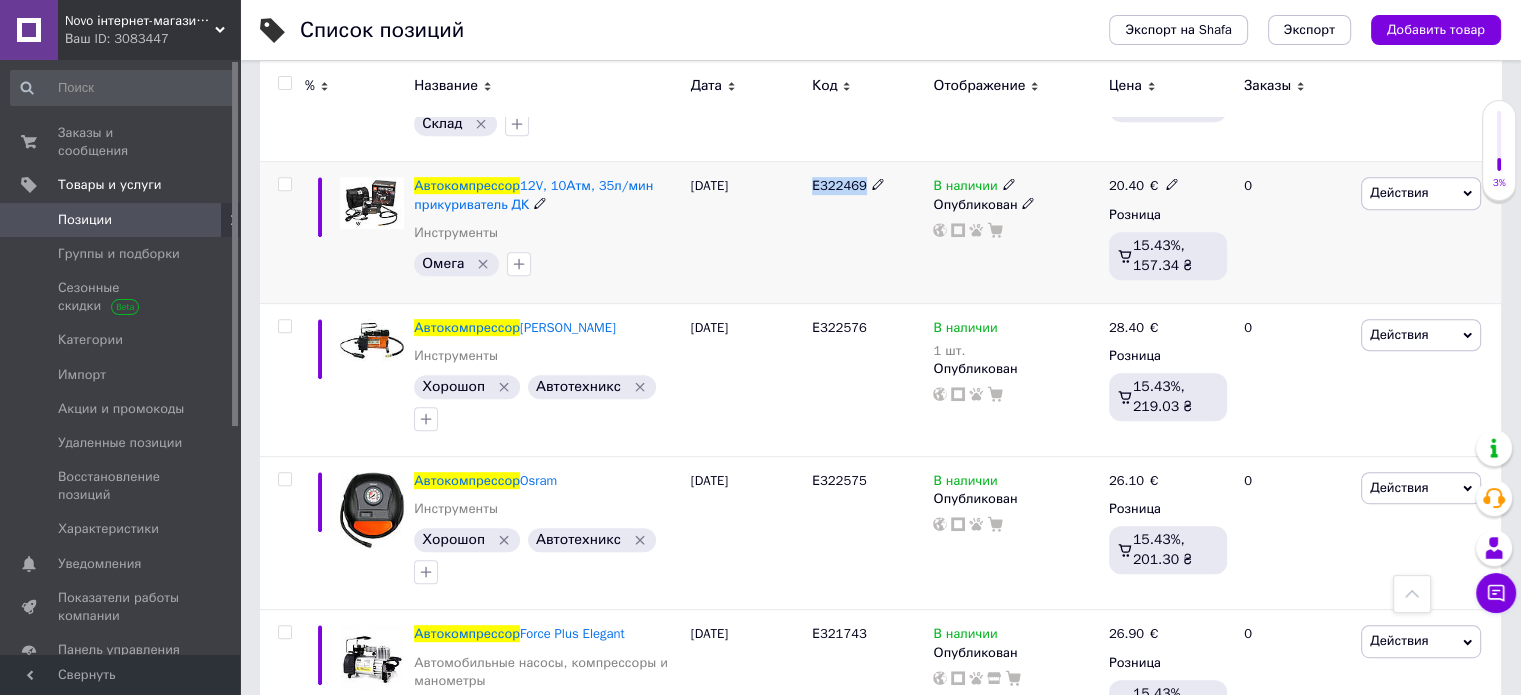 click on "Е322469" at bounding box center [839, 185] 